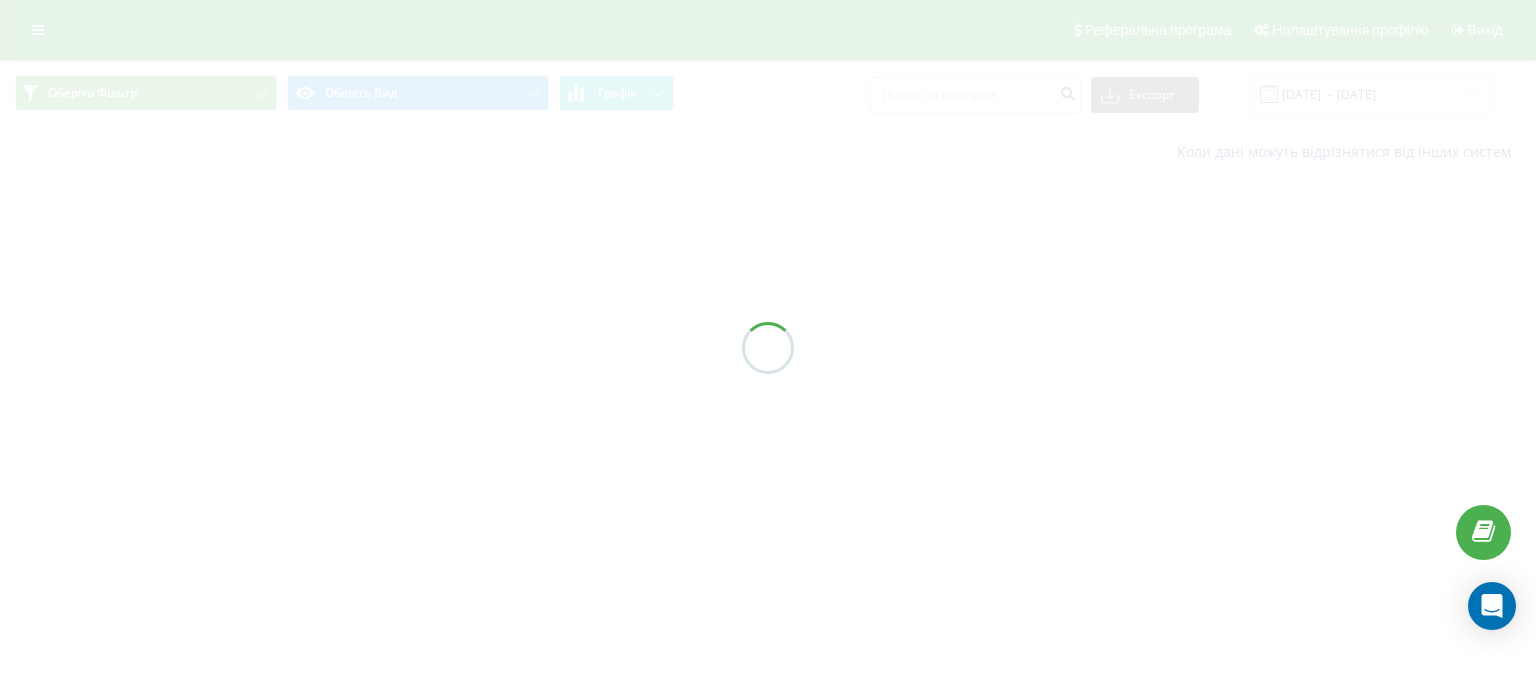 scroll, scrollTop: 0, scrollLeft: 0, axis: both 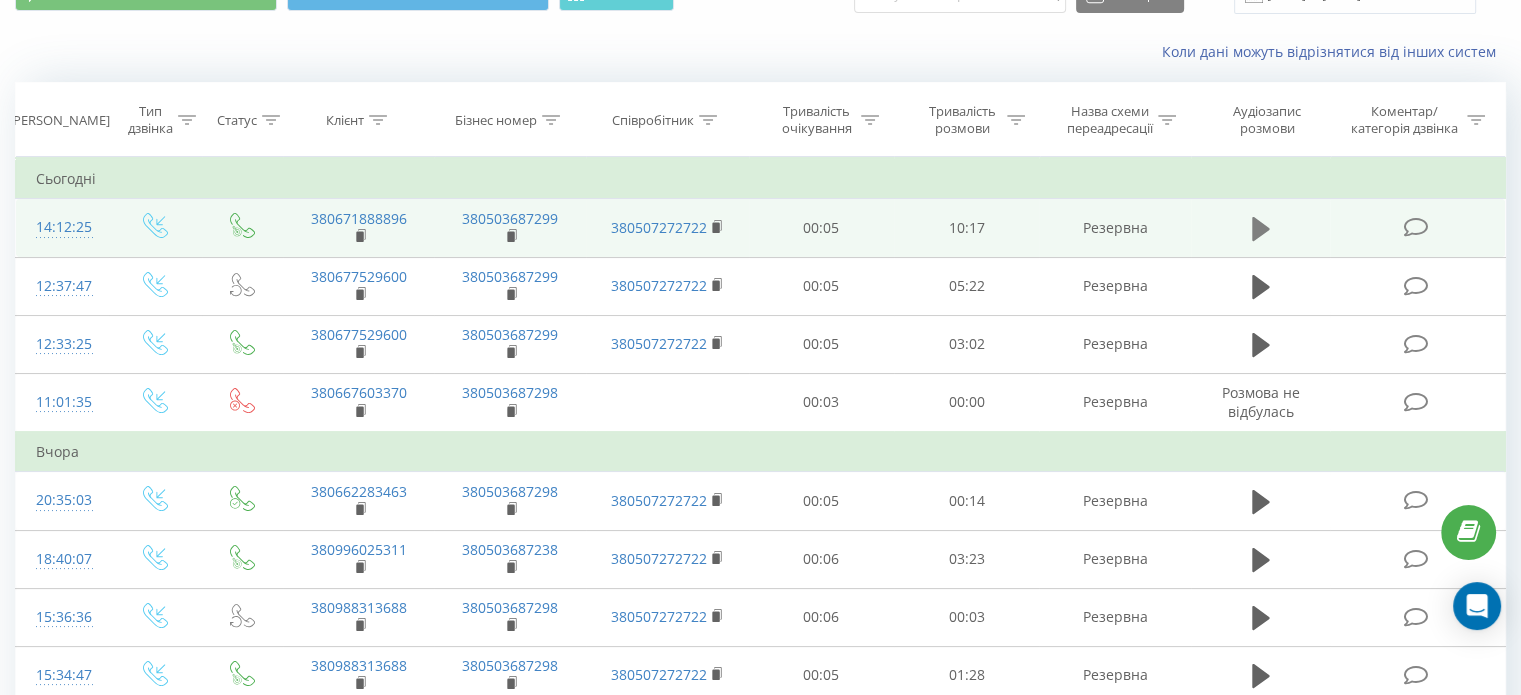 click 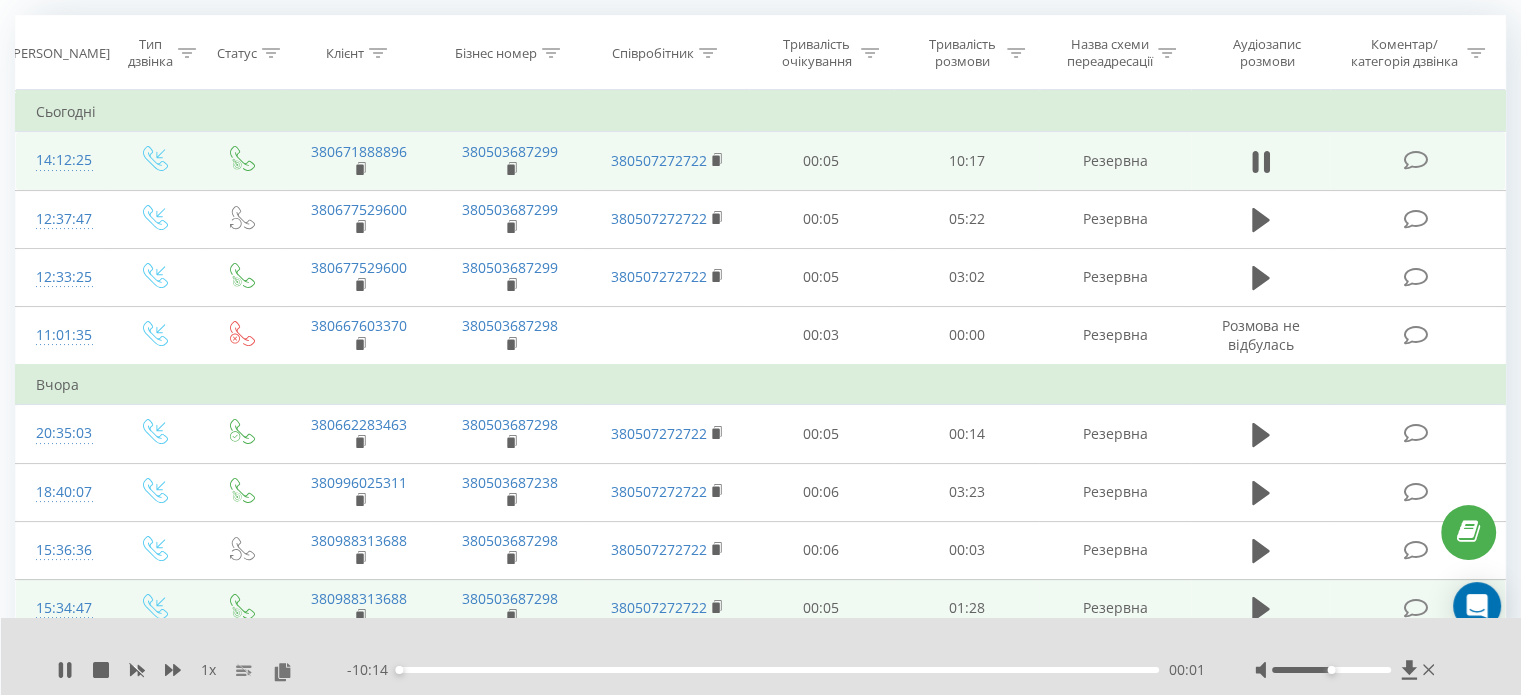 scroll, scrollTop: 200, scrollLeft: 0, axis: vertical 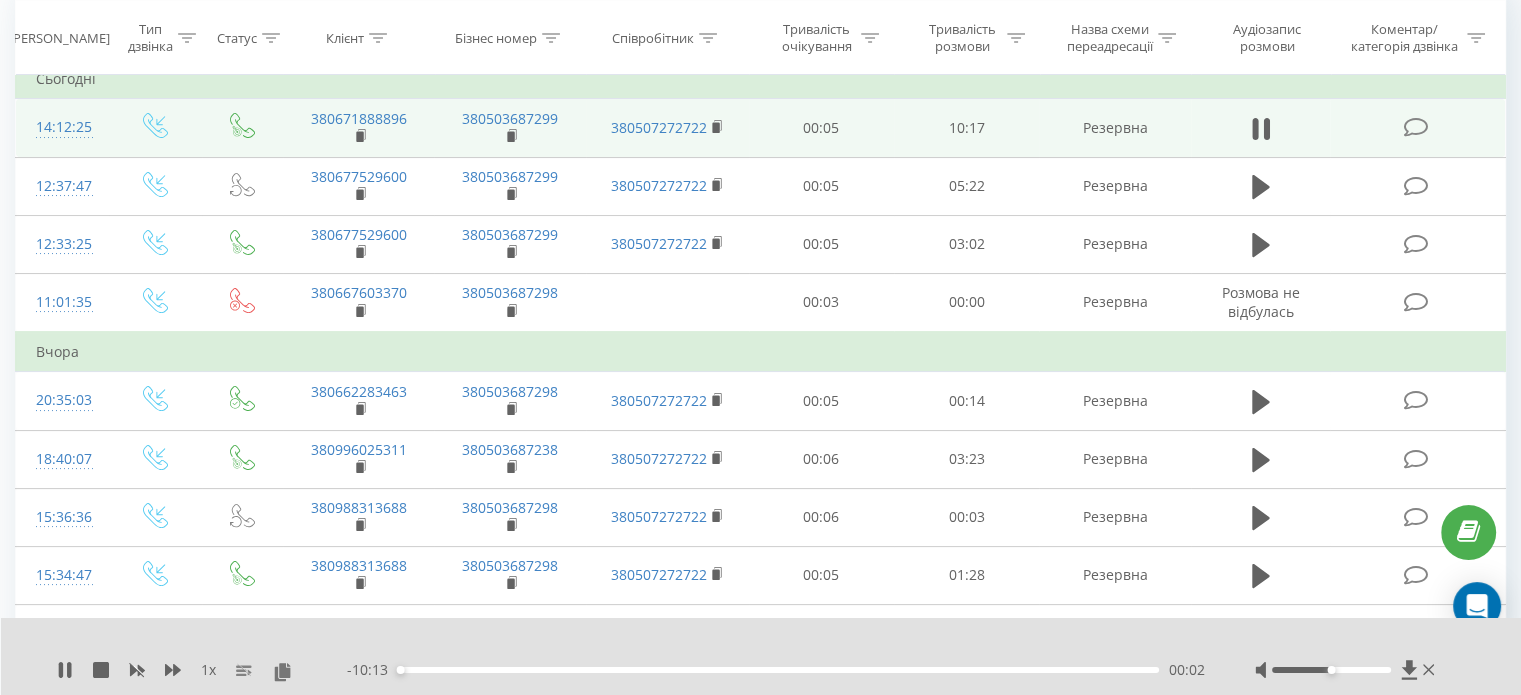click on "- 10:13 00:02   00:02" at bounding box center [776, 670] 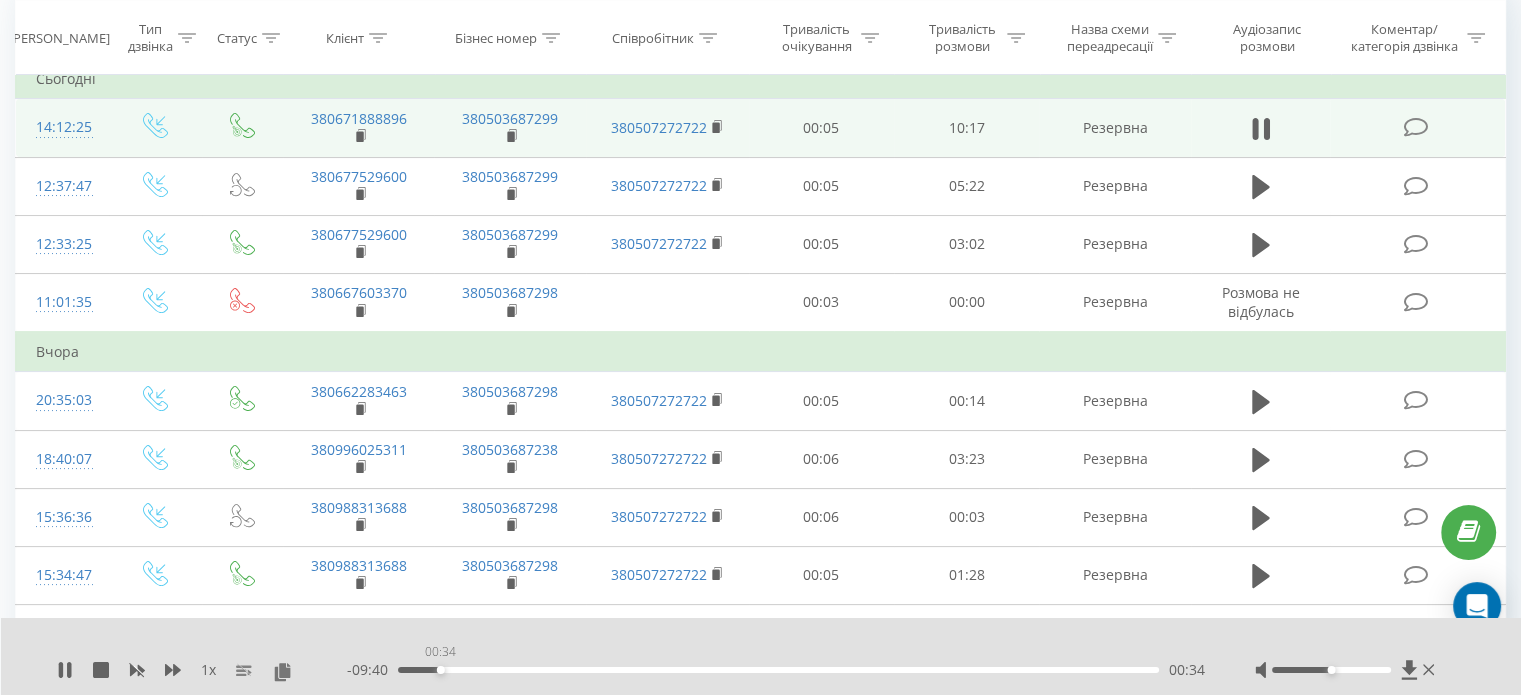 click on "00:34" at bounding box center (778, 670) 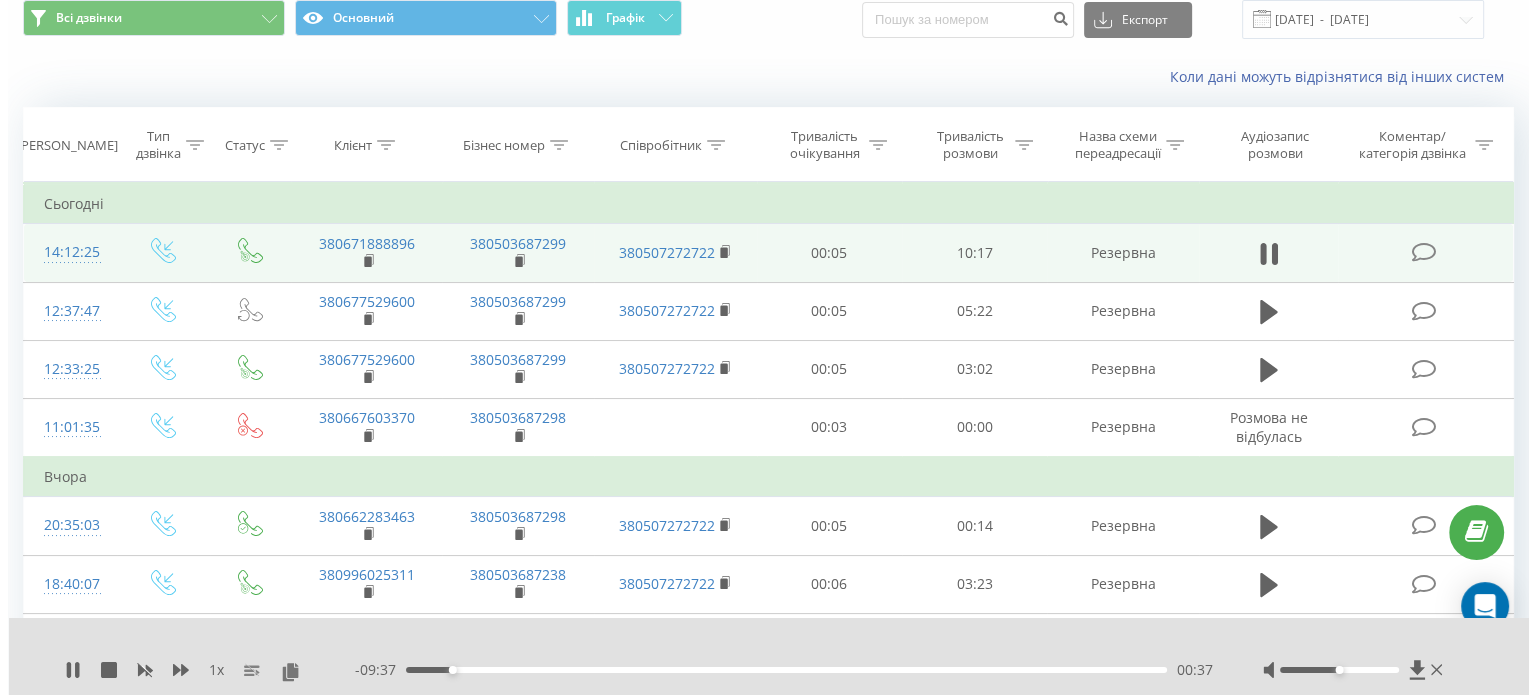 scroll, scrollTop: 0, scrollLeft: 0, axis: both 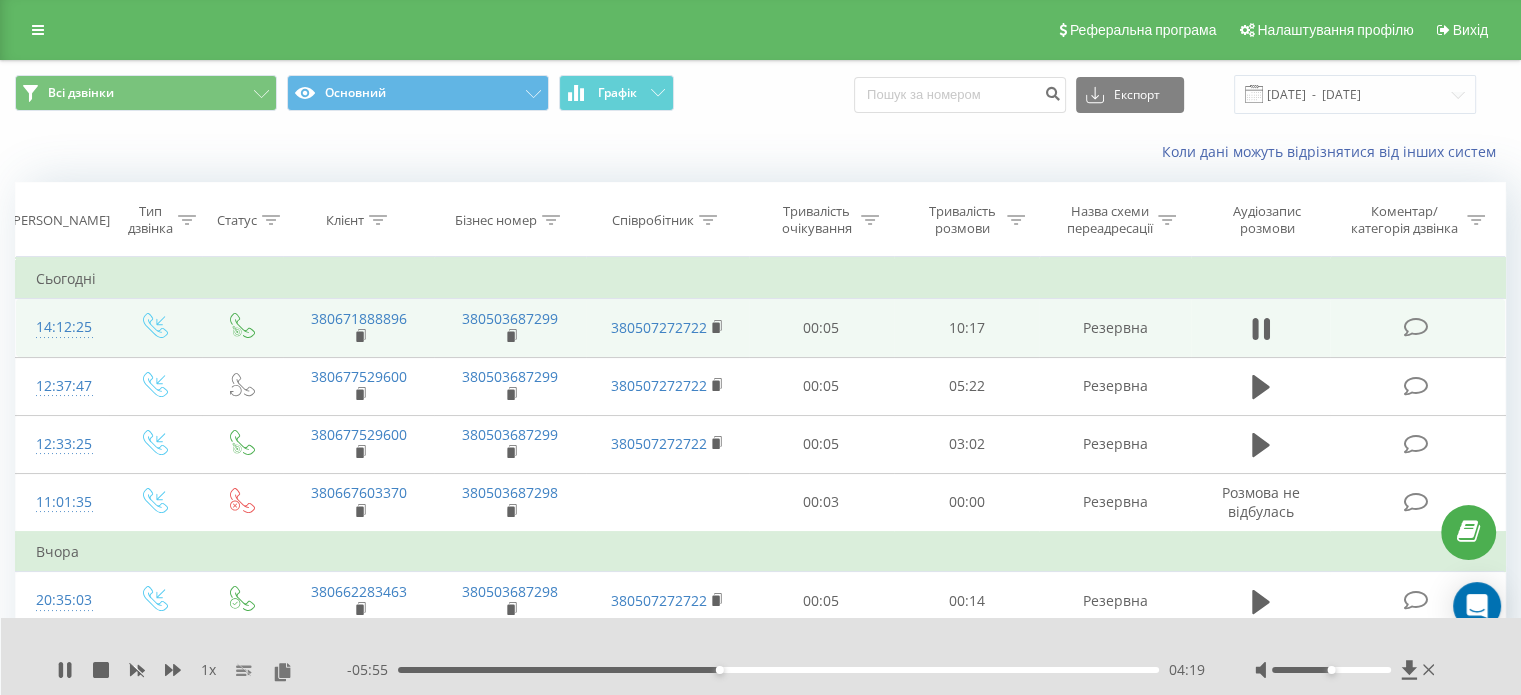 click on "04:19" at bounding box center [778, 670] 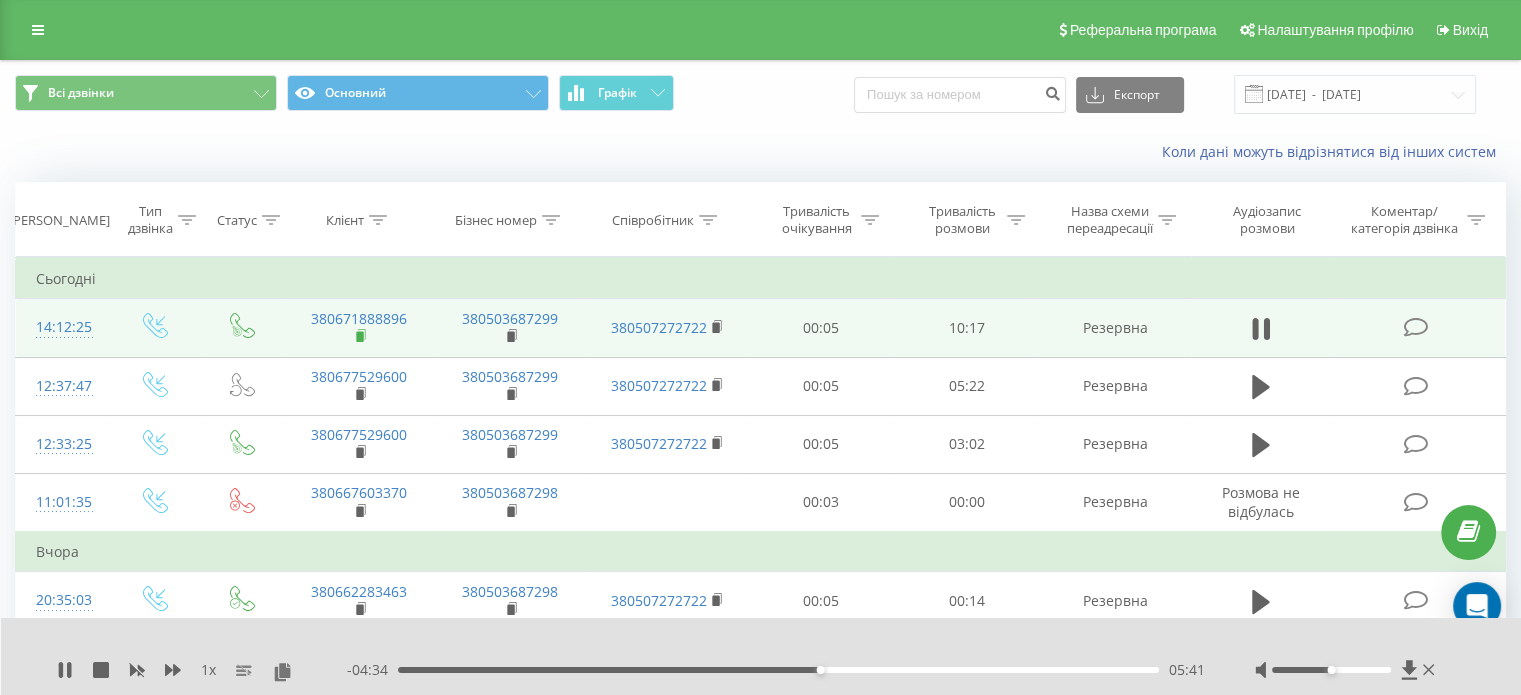 click 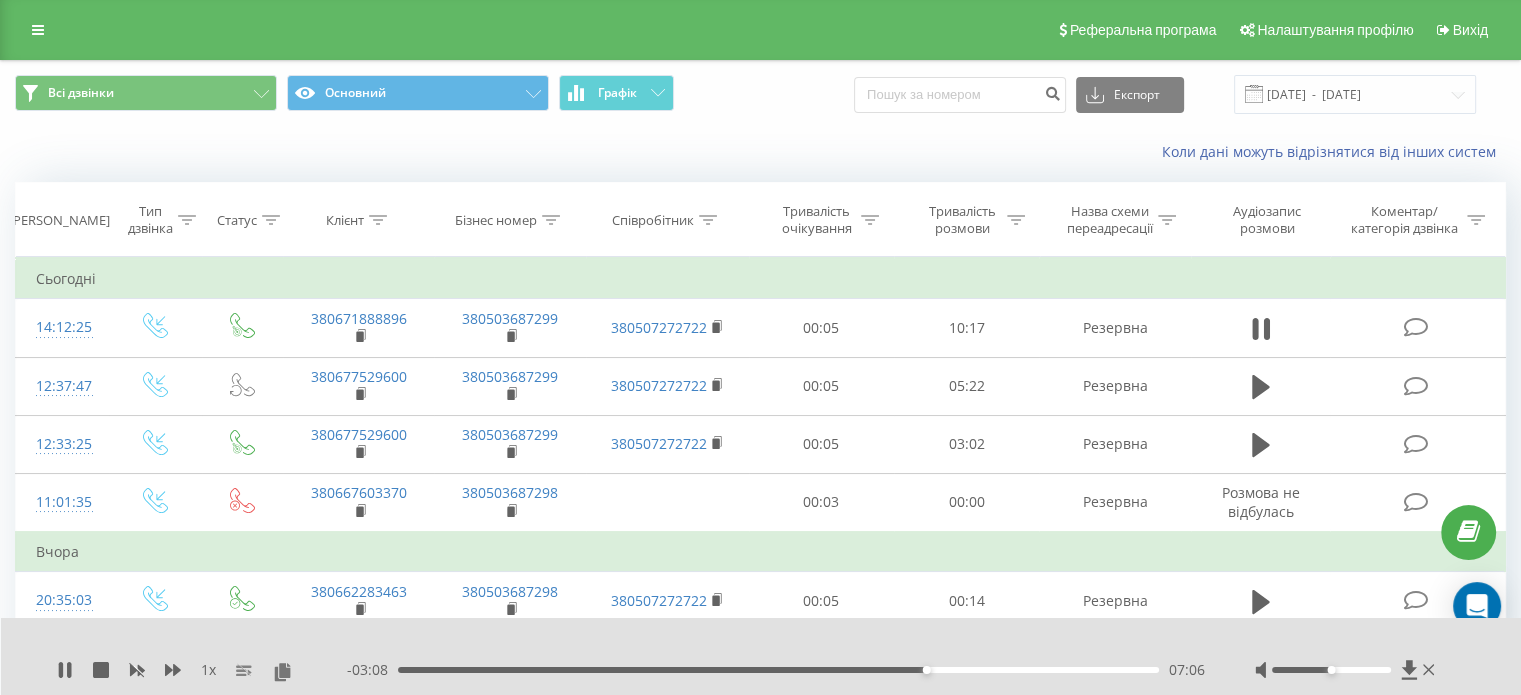 click on "- 03:08 07:06   07:06" at bounding box center [776, 670] 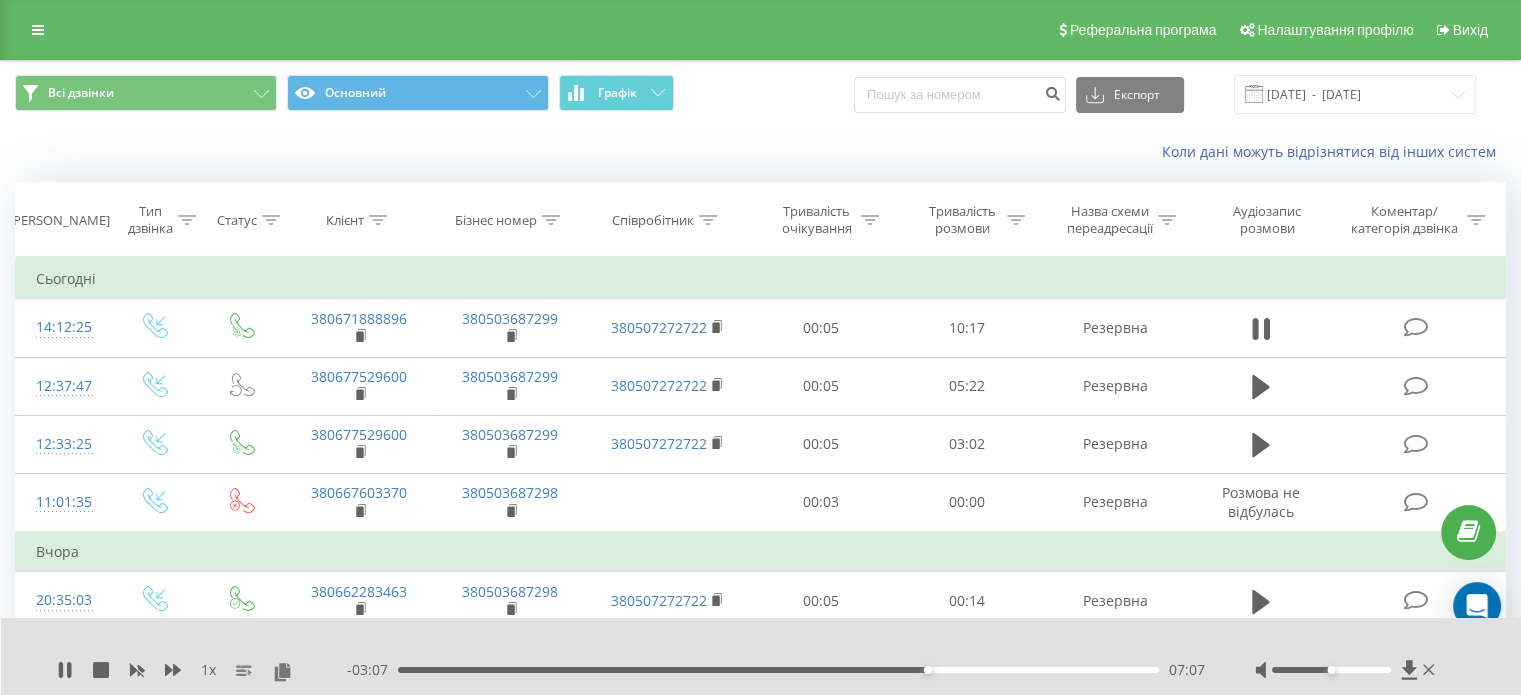 click on "07:07" at bounding box center (778, 670) 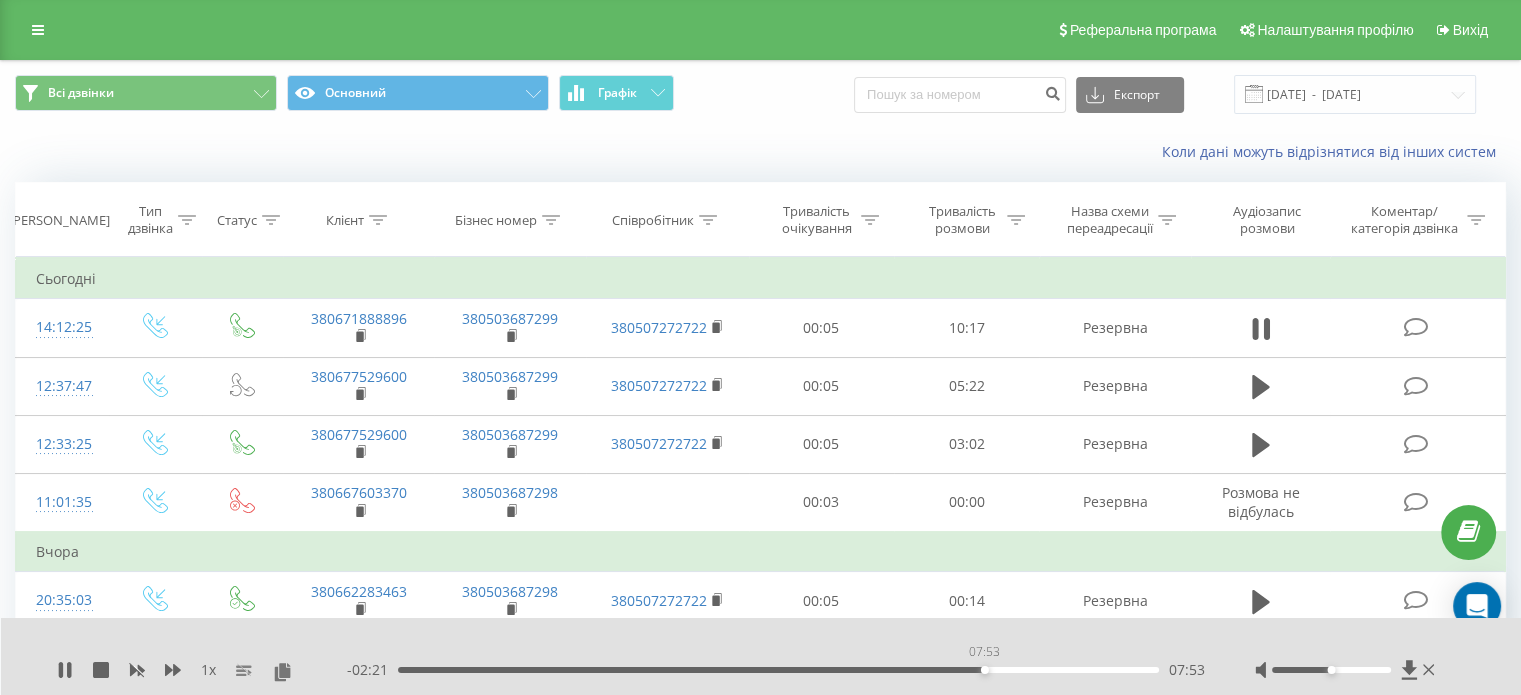 click on "07:53" at bounding box center (778, 670) 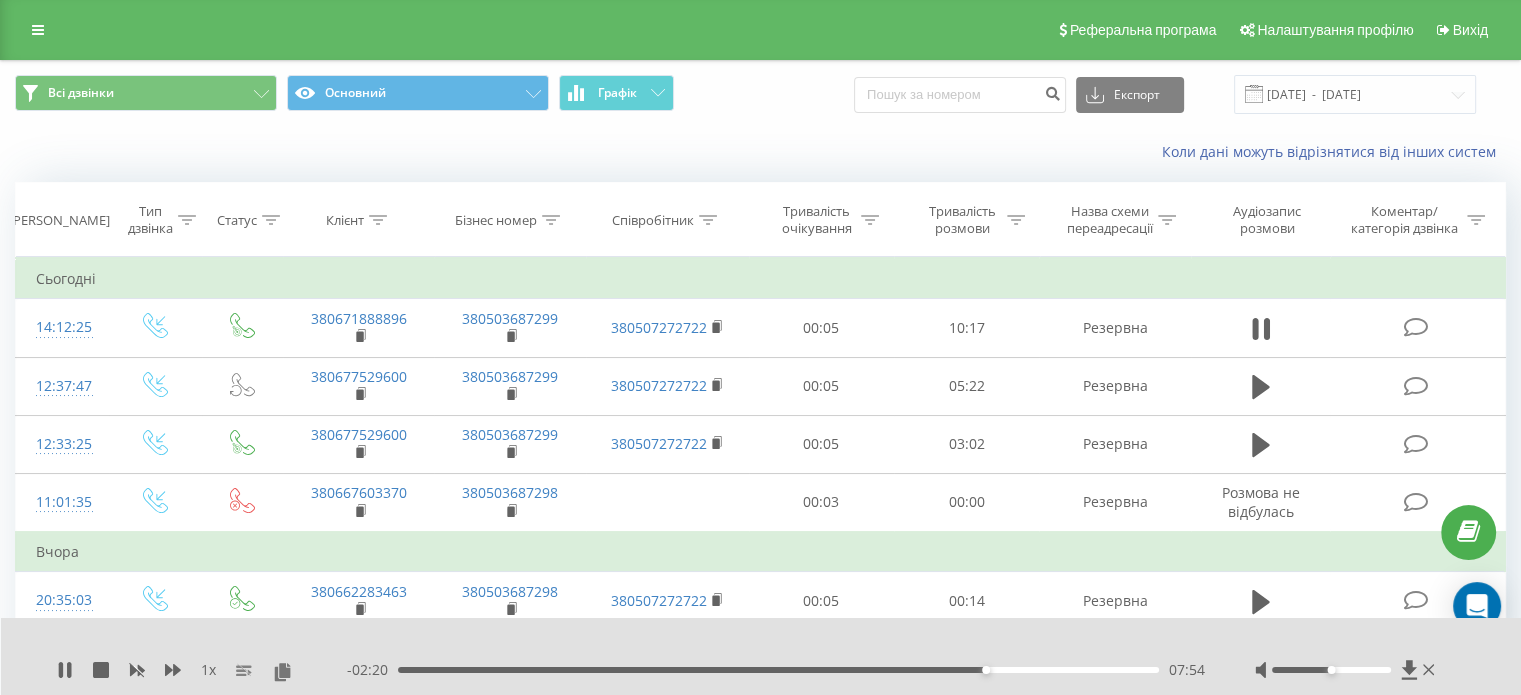 click on "07:54" at bounding box center (778, 670) 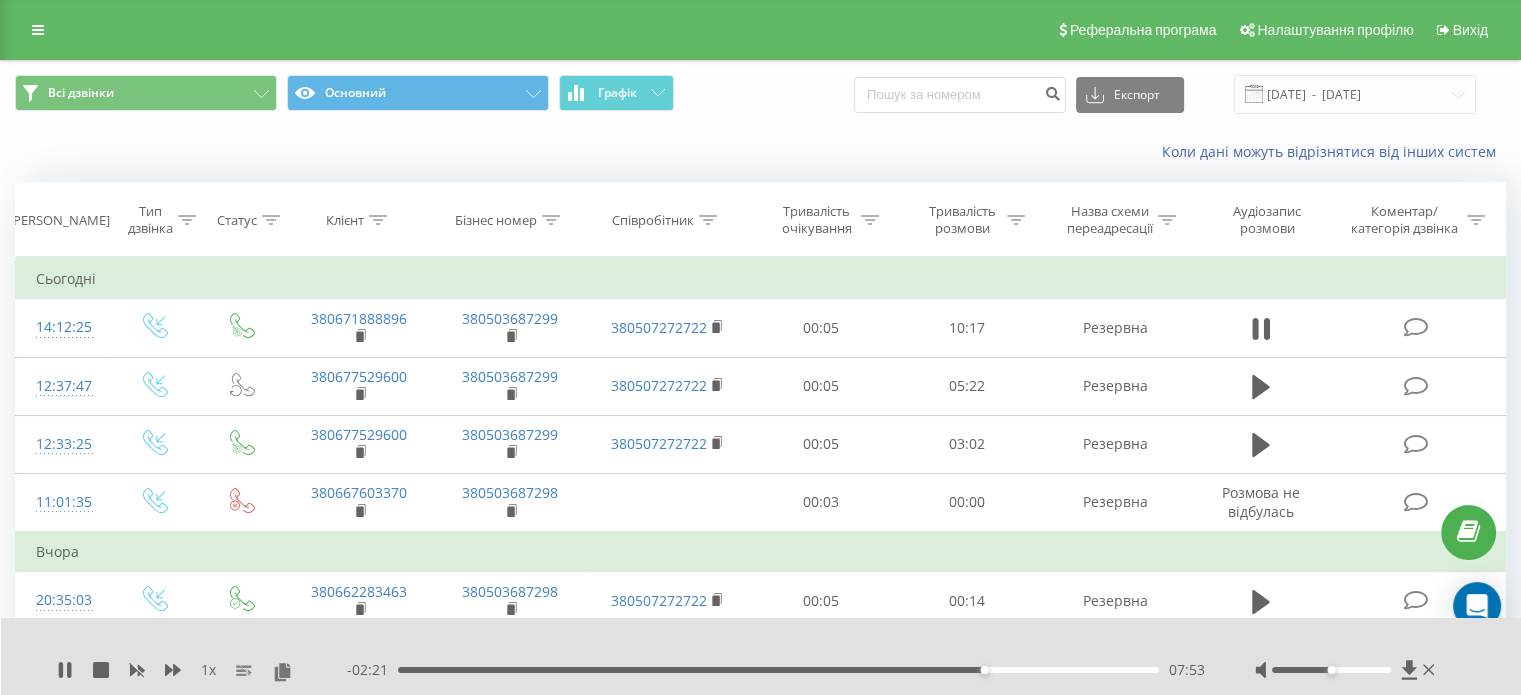 click on "07:53" at bounding box center [778, 670] 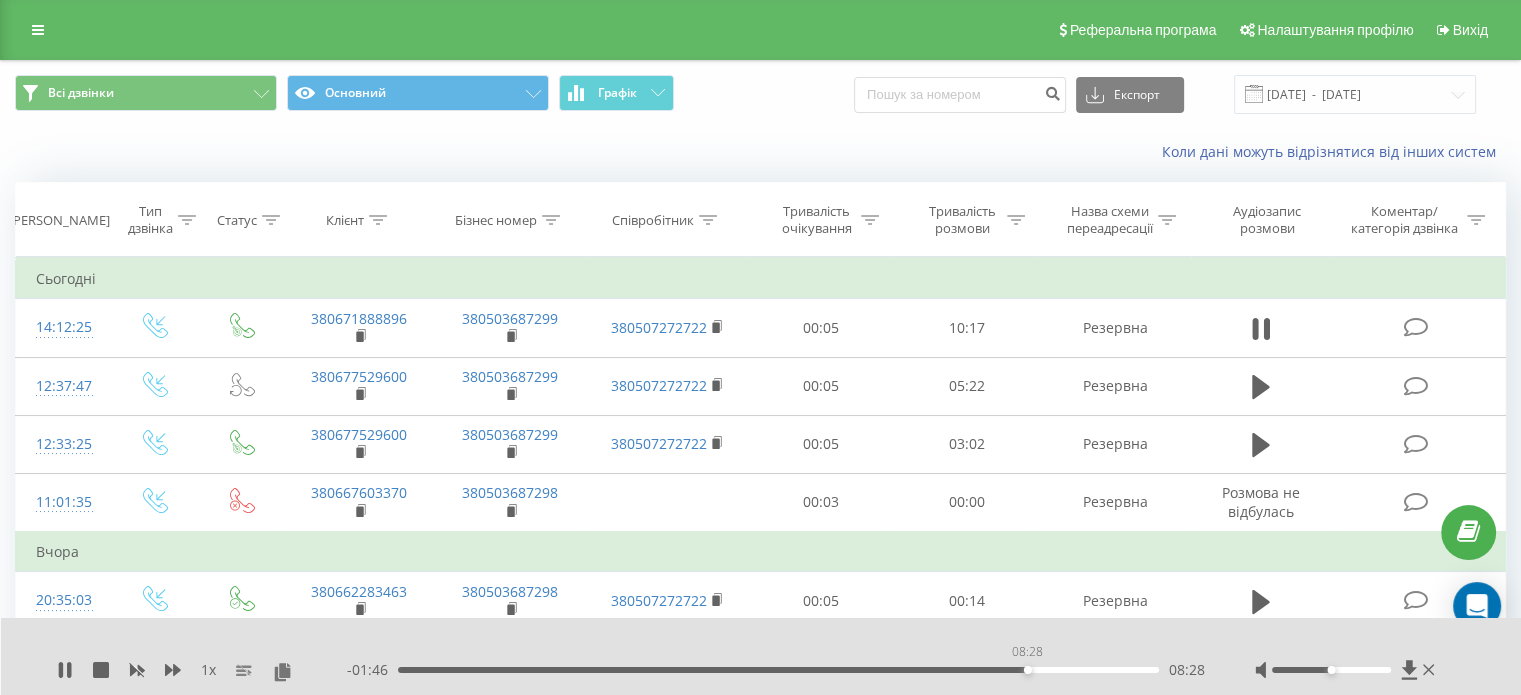 click on "08:28" at bounding box center [778, 670] 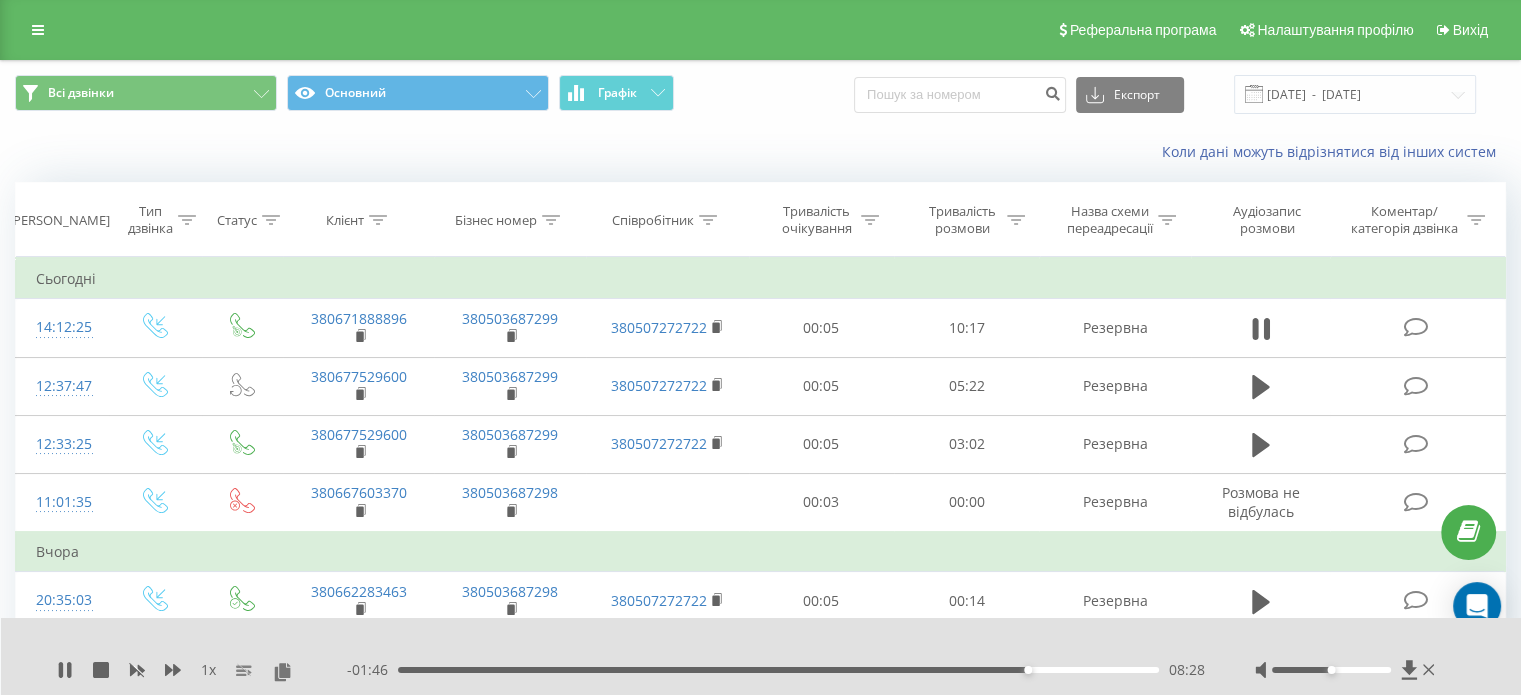 click on "08:28" at bounding box center [778, 670] 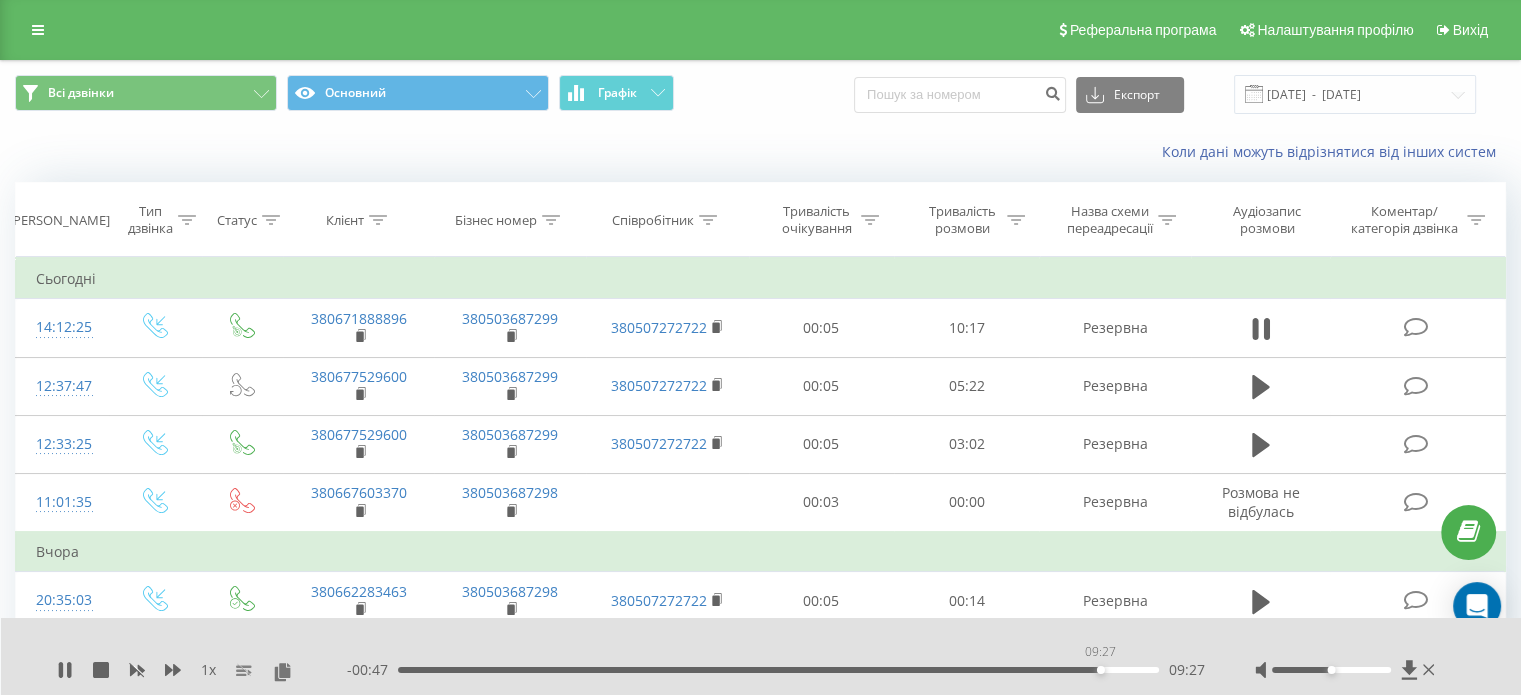 click on "09:27" at bounding box center (778, 670) 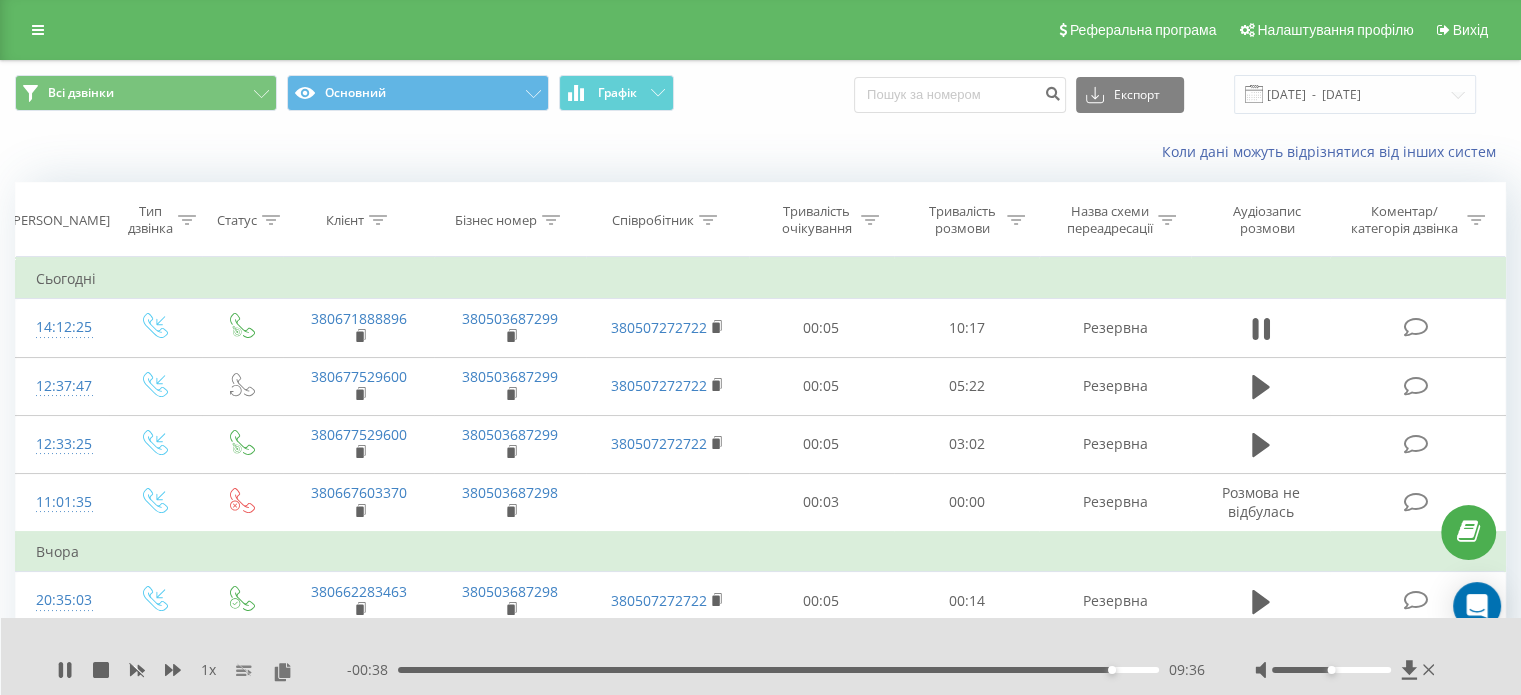 click on "09:36" at bounding box center [778, 670] 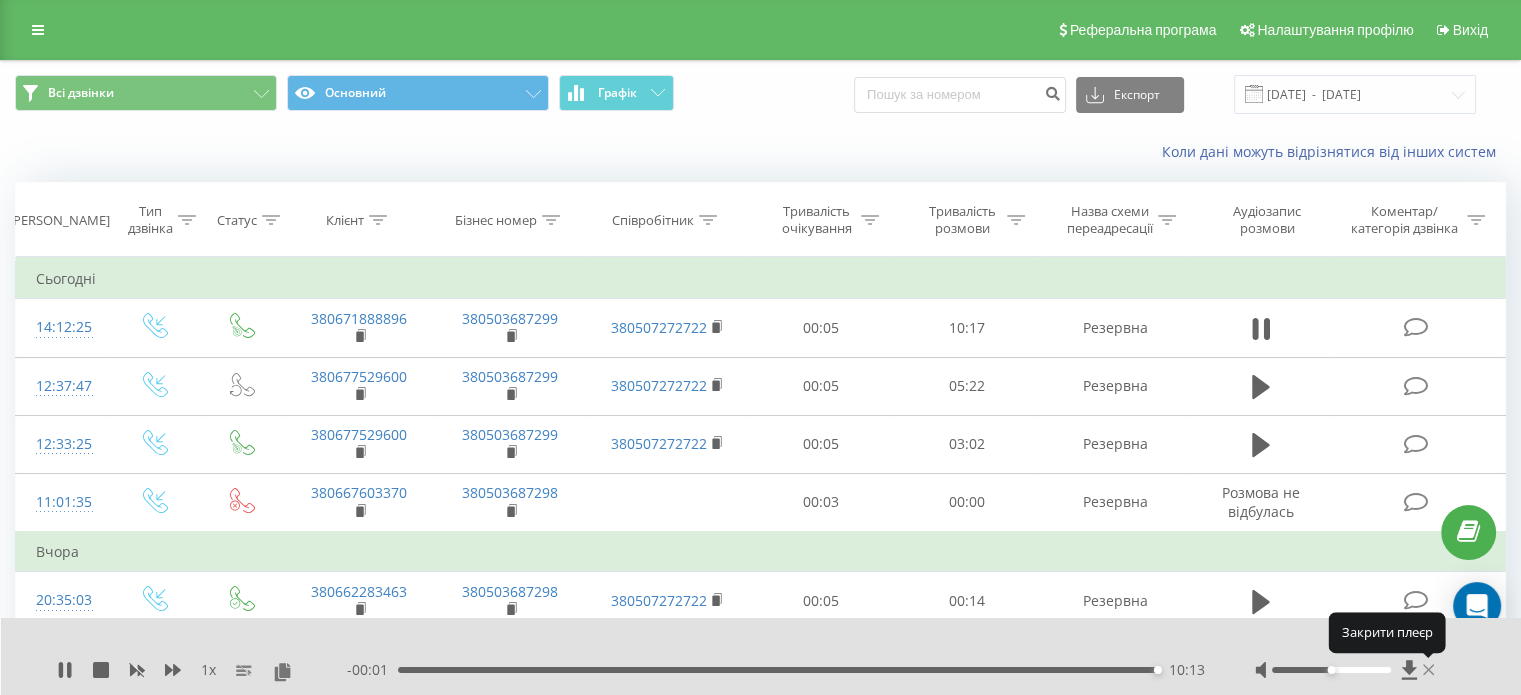 click 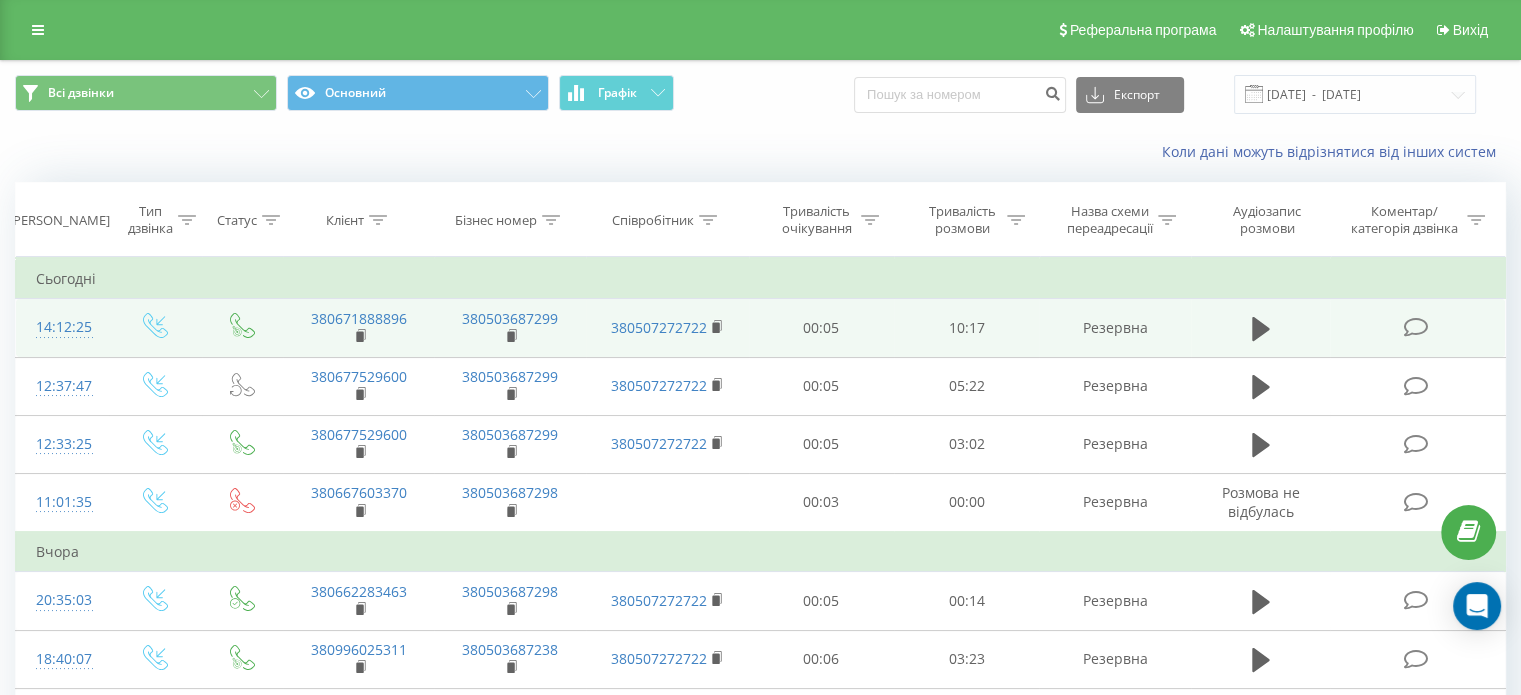 click at bounding box center [62, 337] 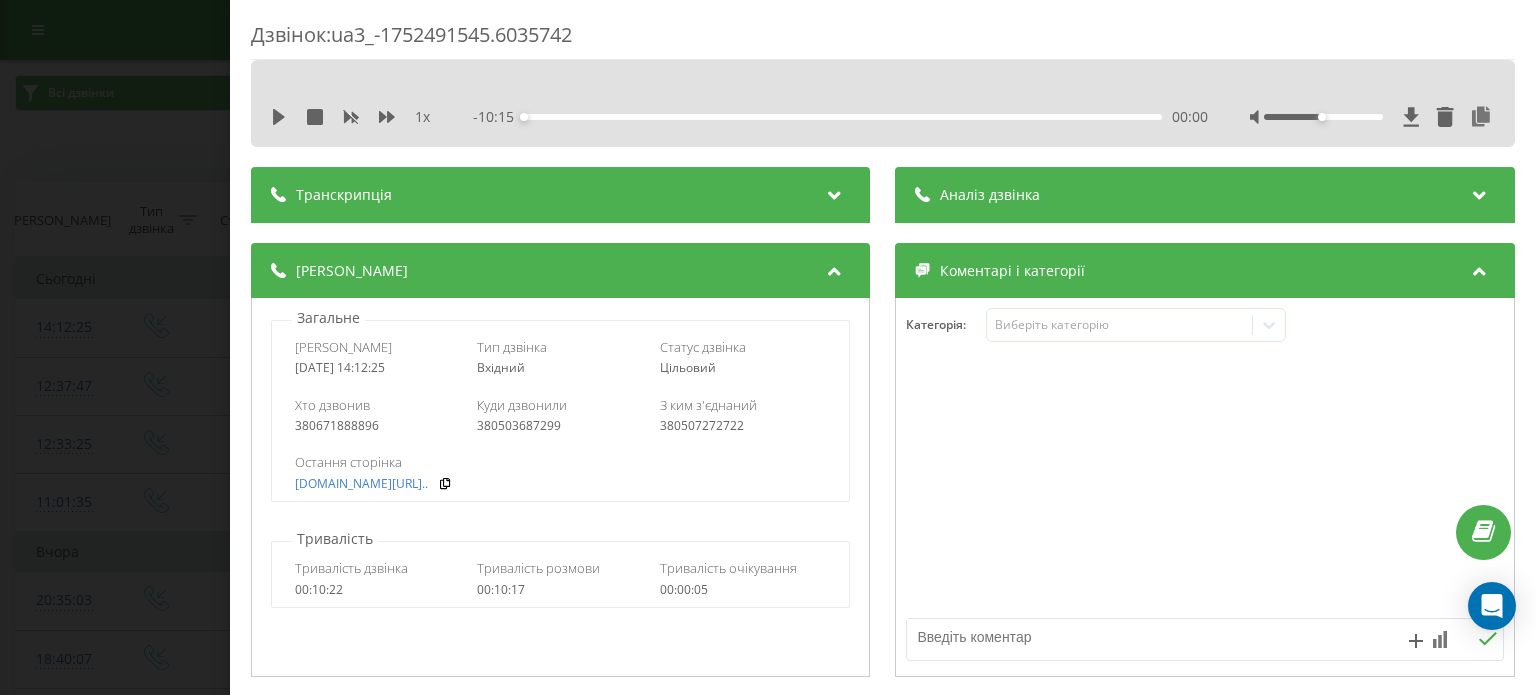 click on "Аналіз дзвінка" at bounding box center (1205, 195) 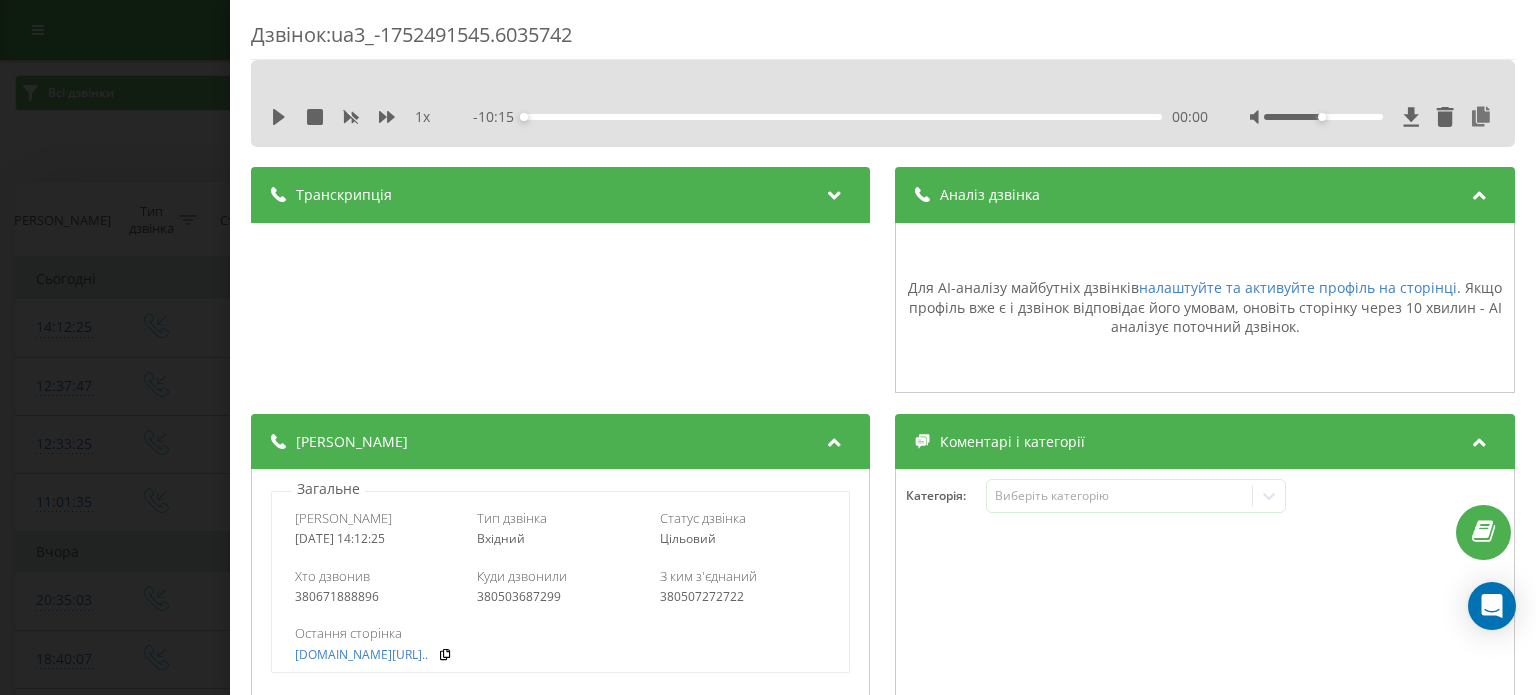 click on "Аналіз дзвінка" at bounding box center [1205, 195] 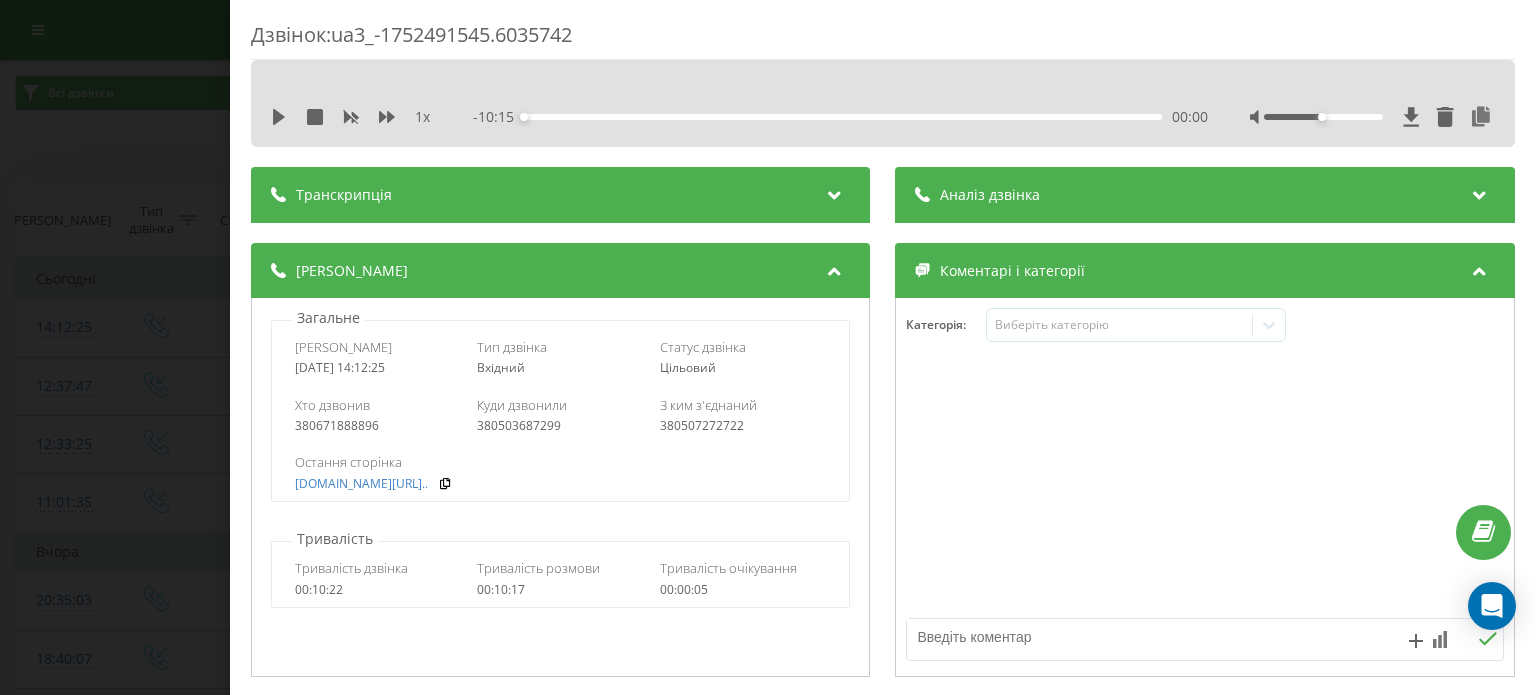 click on "Транскрипція" at bounding box center (560, 195) 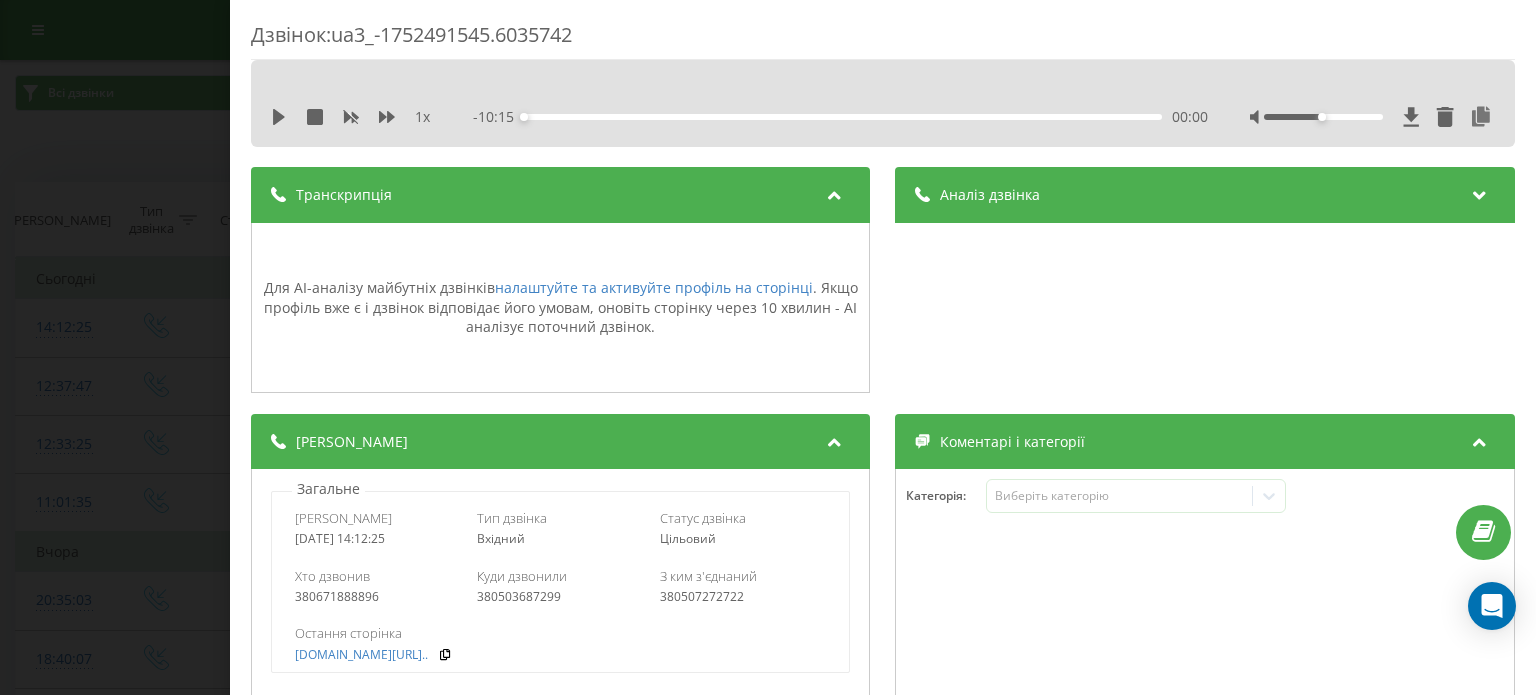 click at bounding box center (835, 192) 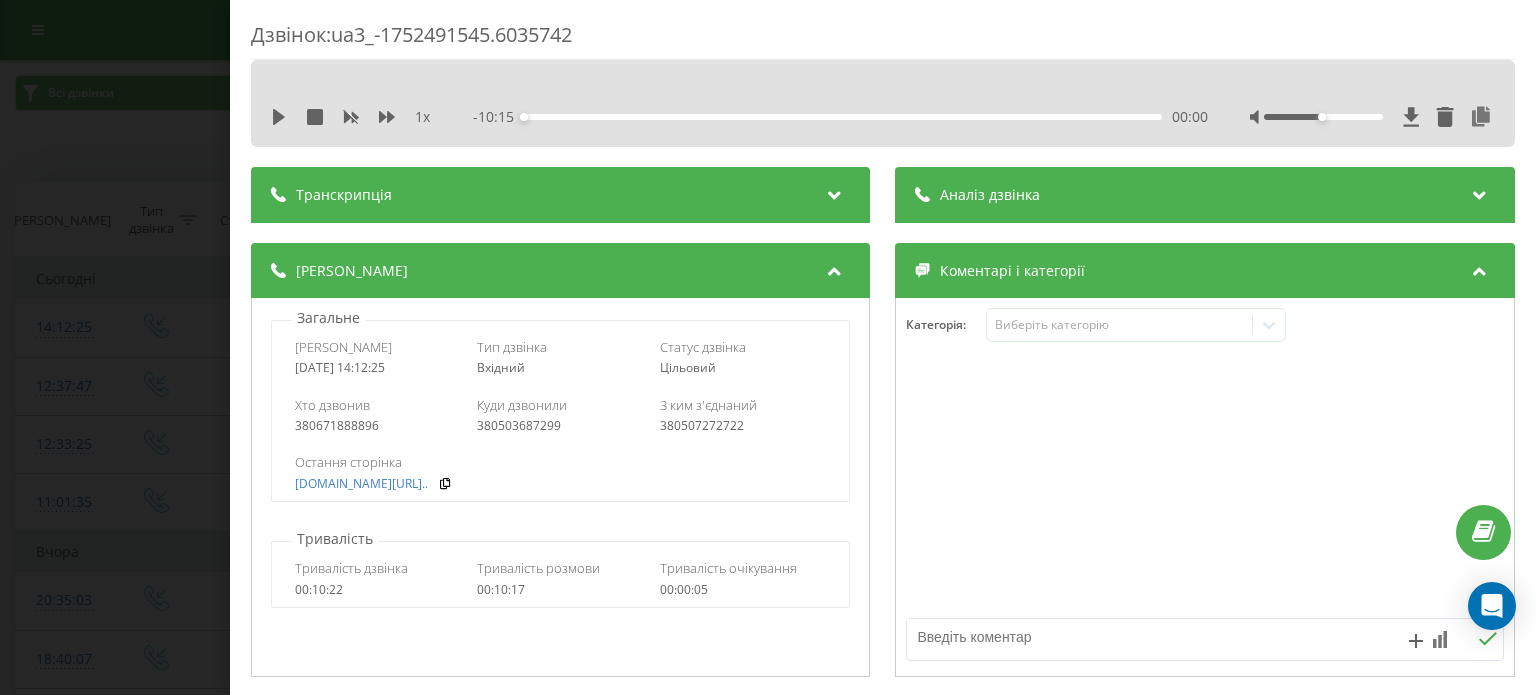 click on "Коментарі і категорії" at bounding box center [1205, 271] 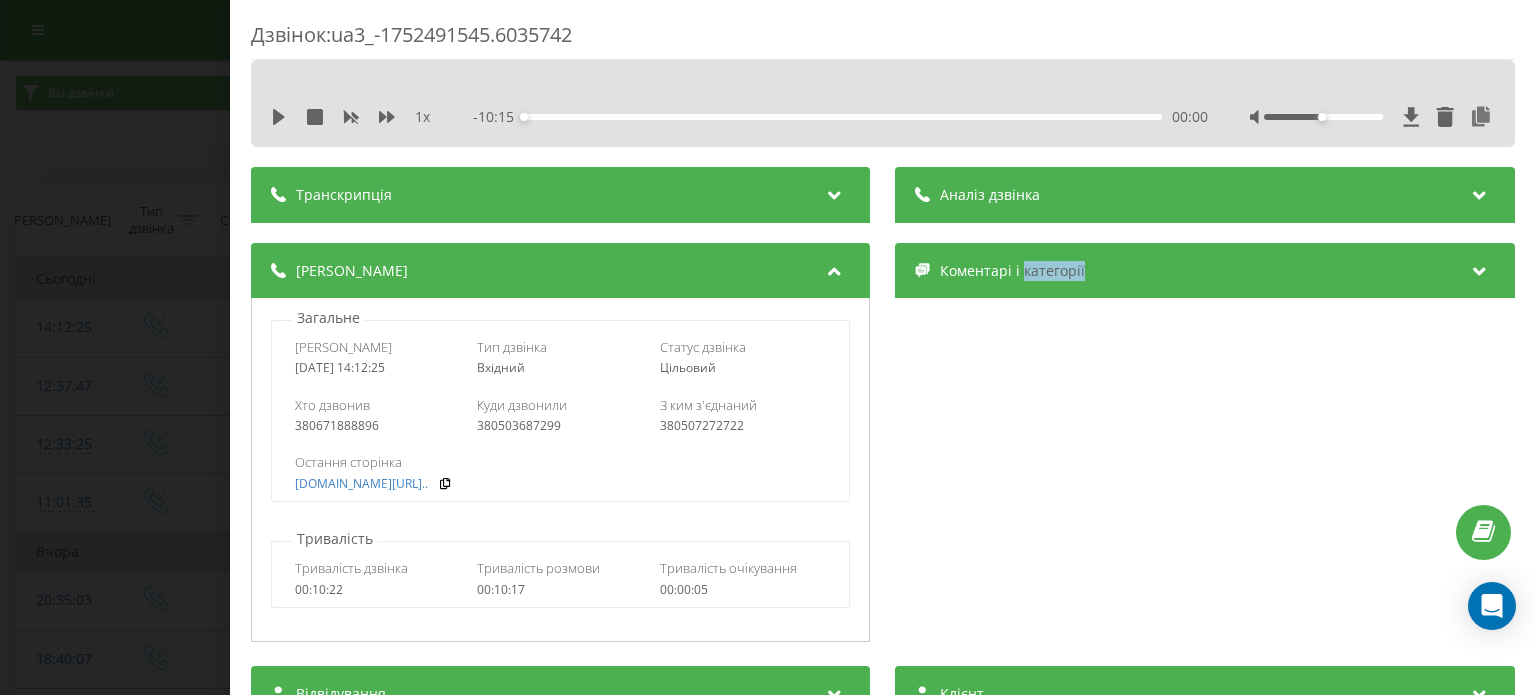 click on "Коментарі і категорії" at bounding box center (1205, 271) 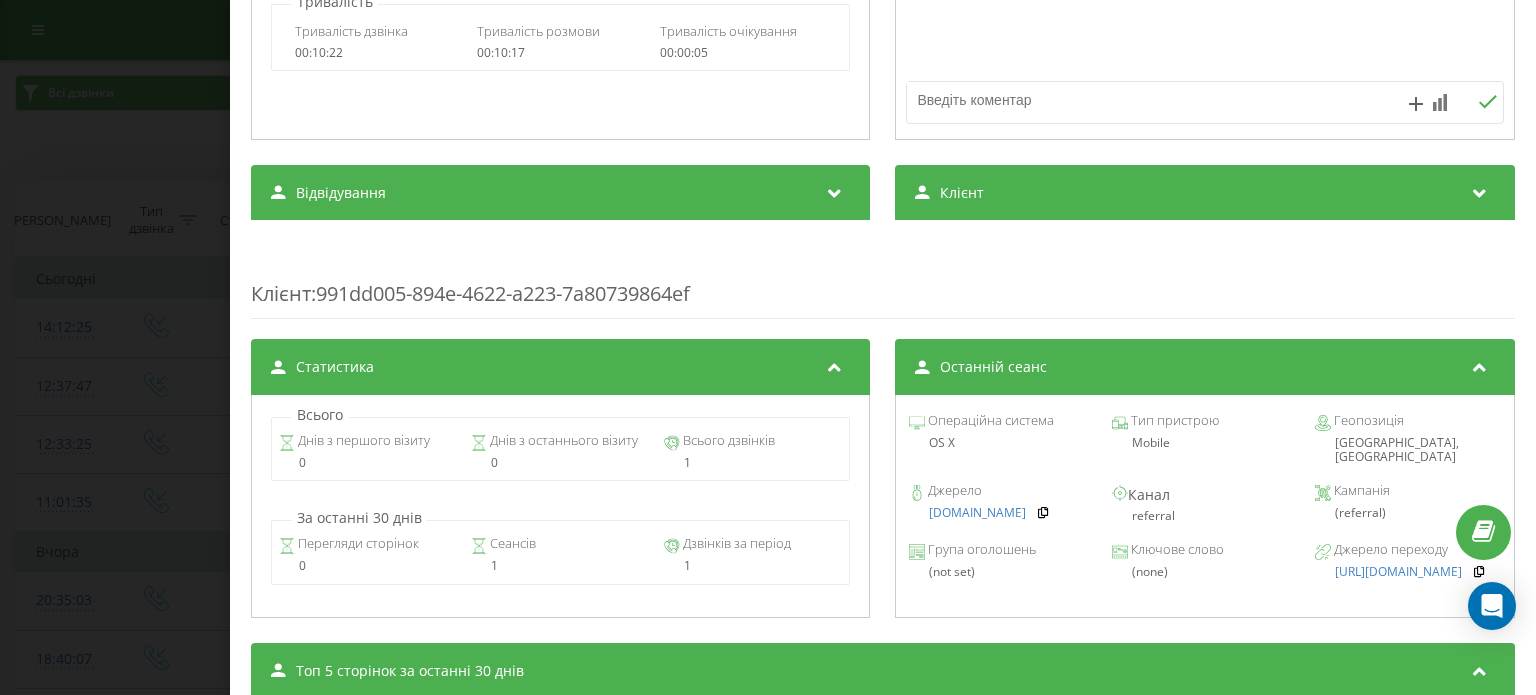scroll, scrollTop: 600, scrollLeft: 0, axis: vertical 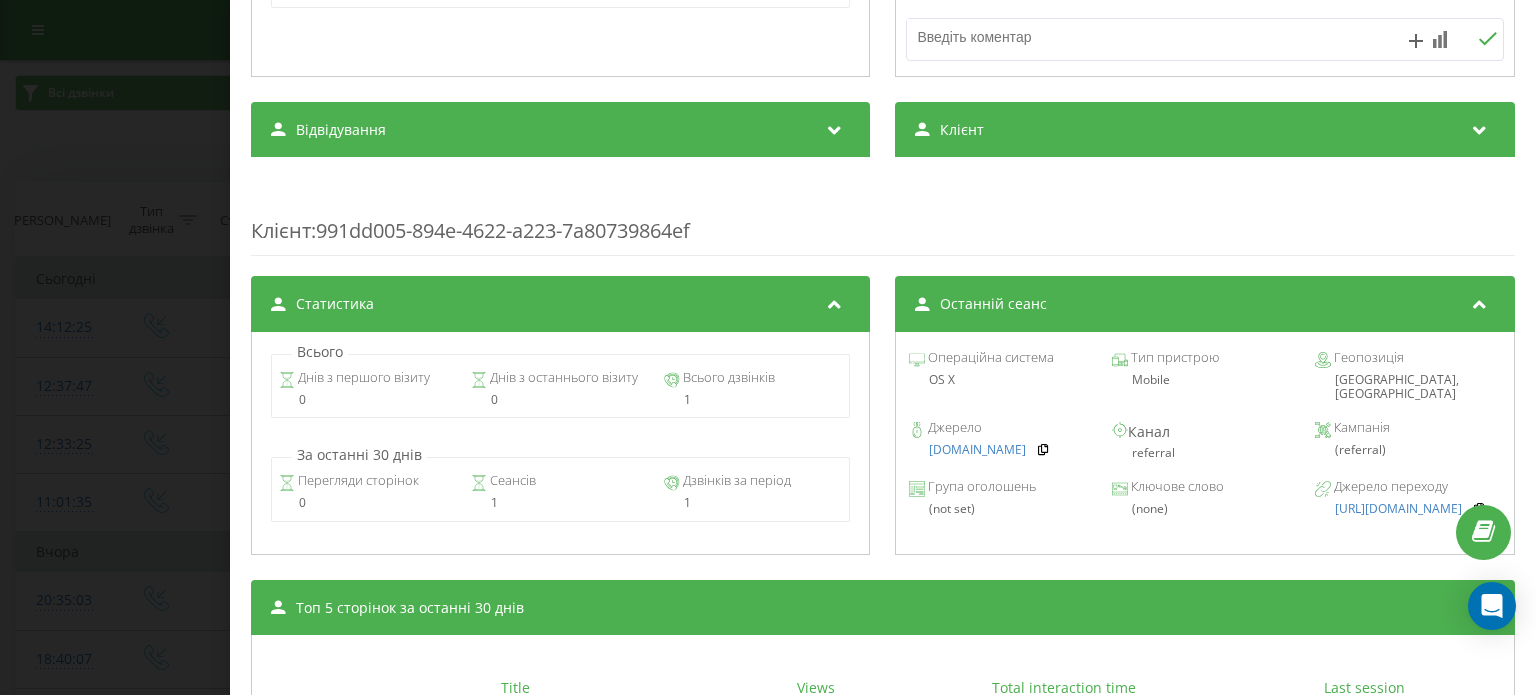 click on "Клієнт" at bounding box center (1205, 130) 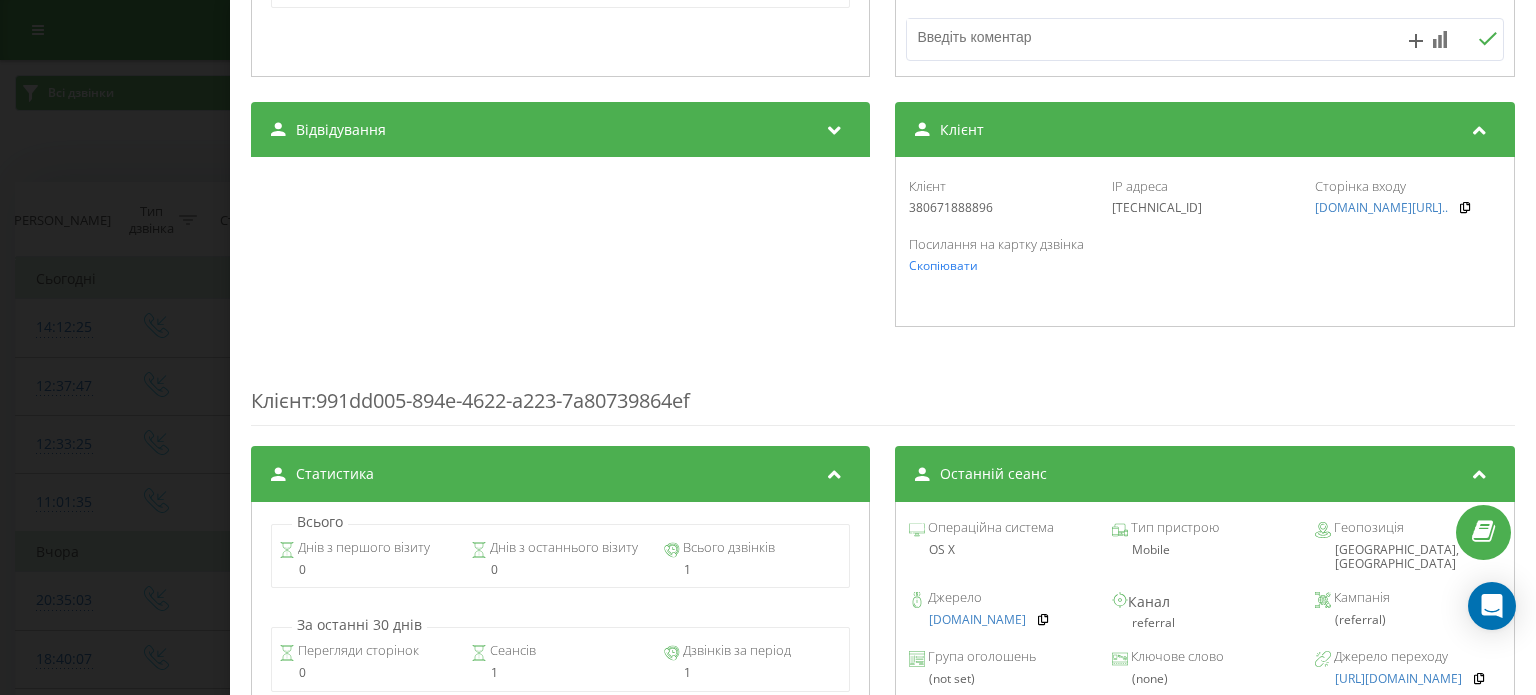 click on "Клієнт" at bounding box center [1205, 130] 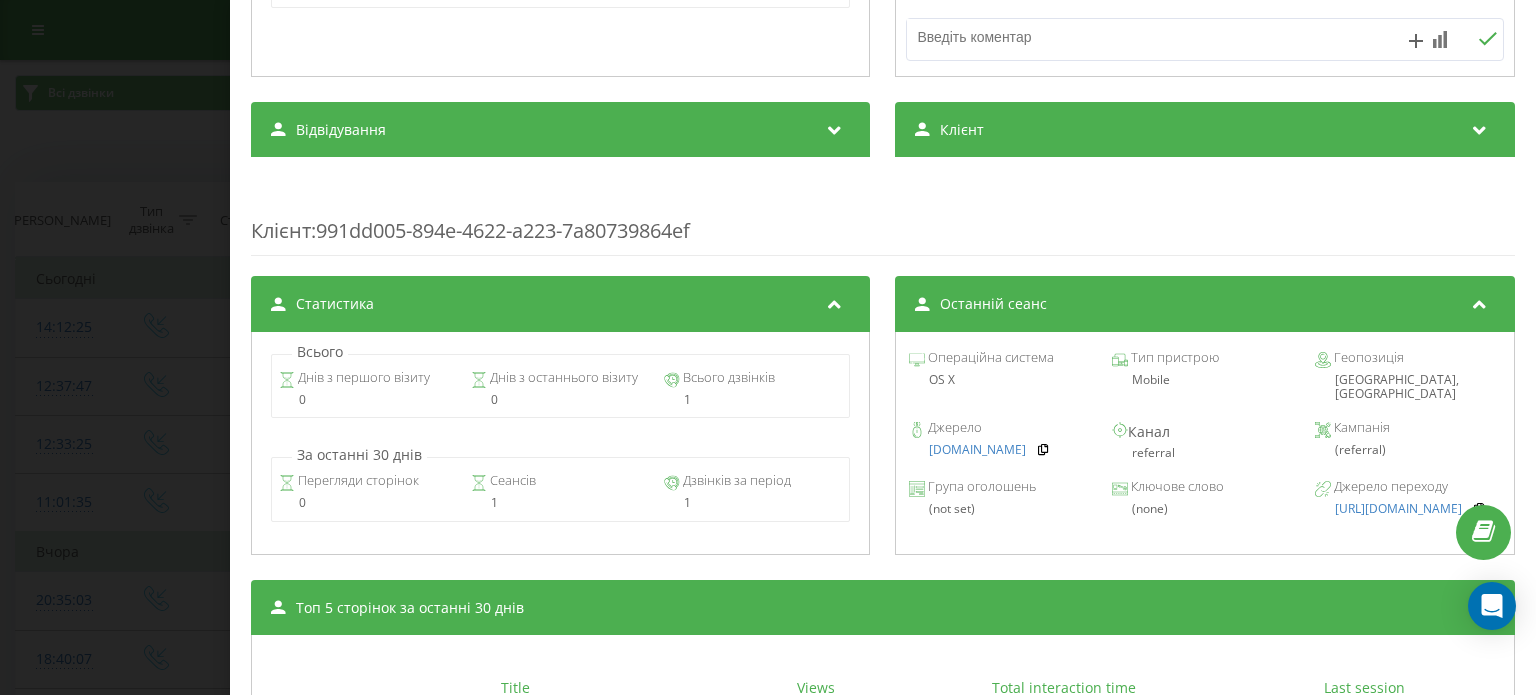 scroll, scrollTop: 500, scrollLeft: 0, axis: vertical 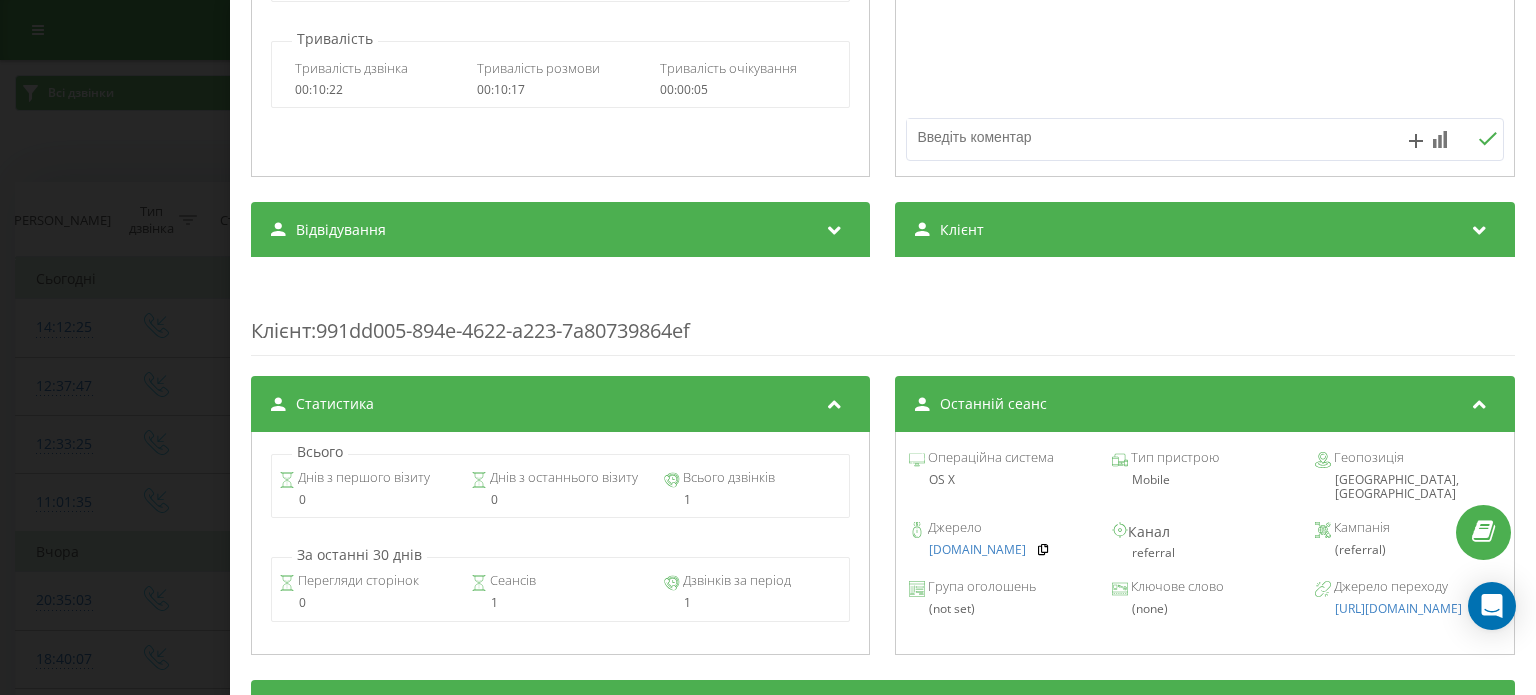 click on "Відвідування" at bounding box center (560, 230) 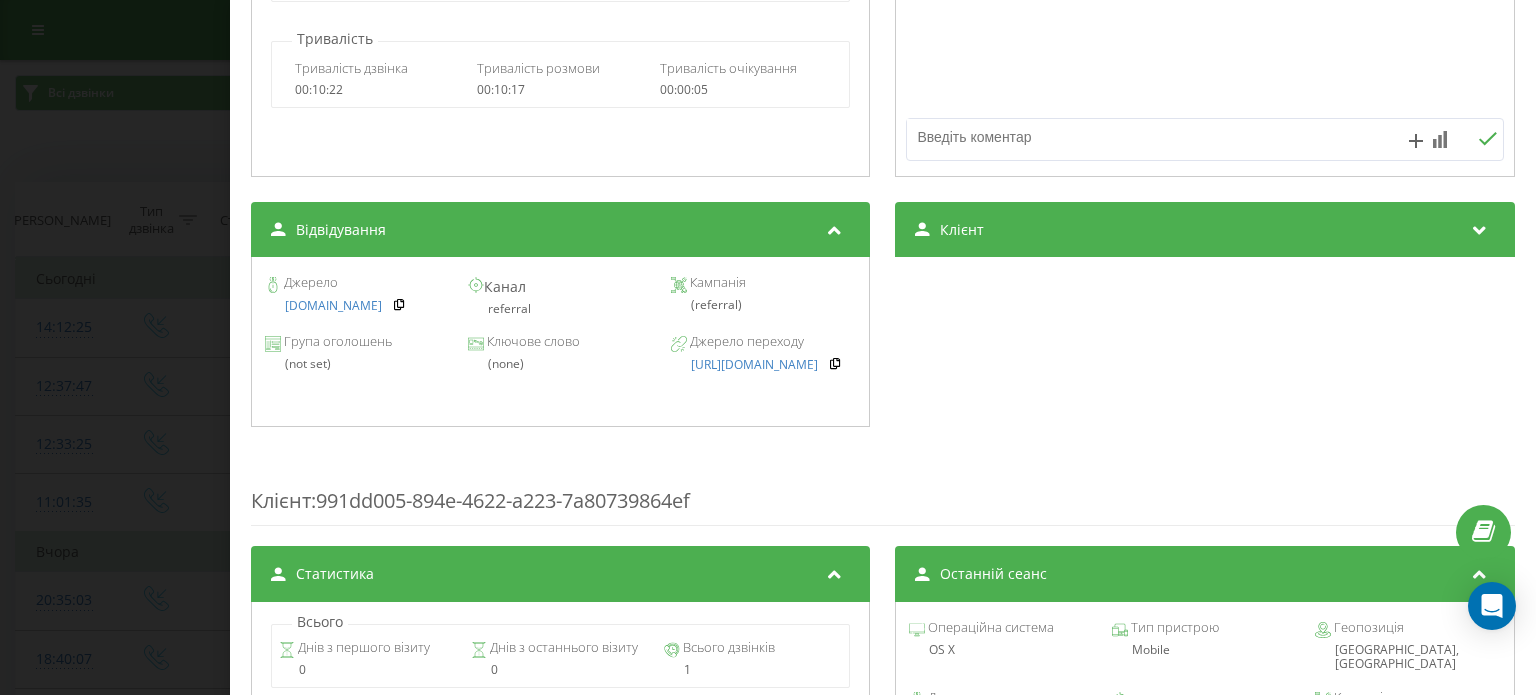 click on "Відвідування" at bounding box center (560, 230) 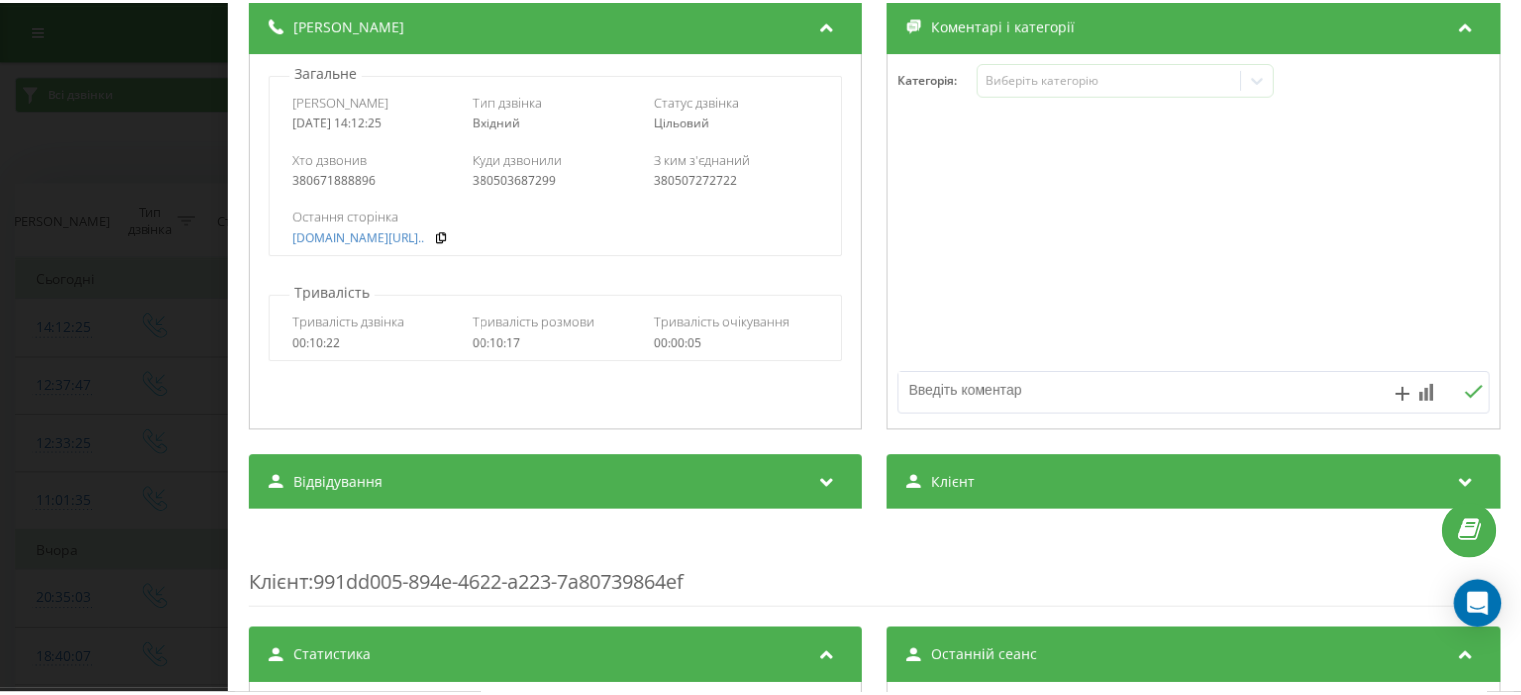 scroll, scrollTop: 0, scrollLeft: 0, axis: both 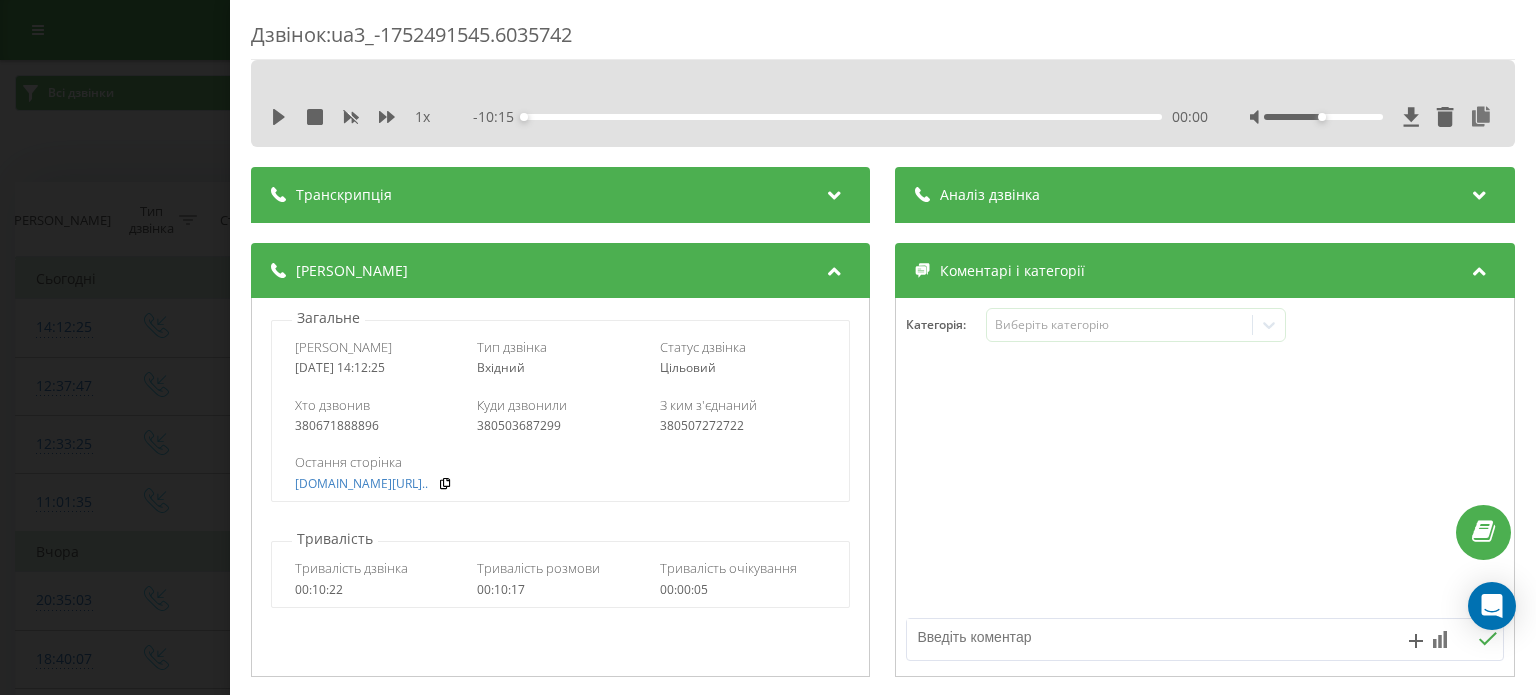 click on "Дзвінок :  ua3_-1752491545.6035742   1 x  - 10:15 00:00   00:00   Транскрипція Для AI-аналізу майбутніх дзвінків  налаштуйте та активуйте профіль на сторінці . Якщо профіль вже є і дзвінок відповідає його умовам, оновіть сторінку через 10 хвилин - AI аналізує поточний дзвінок. Аналіз дзвінка Для AI-аналізу майбутніх дзвінків  налаштуйте та активуйте профіль на сторінці . Якщо профіль вже є і дзвінок відповідає його умовам, оновіть сторінку через 10 хвилин - AI аналізує поточний дзвінок. Деталі дзвінка Загальне Дата дзвінка [DATE] 14:12:25 Тип дзвінка Вхідний Статус дзвінка Цільовий 380671888896 :" at bounding box center (768, 347) 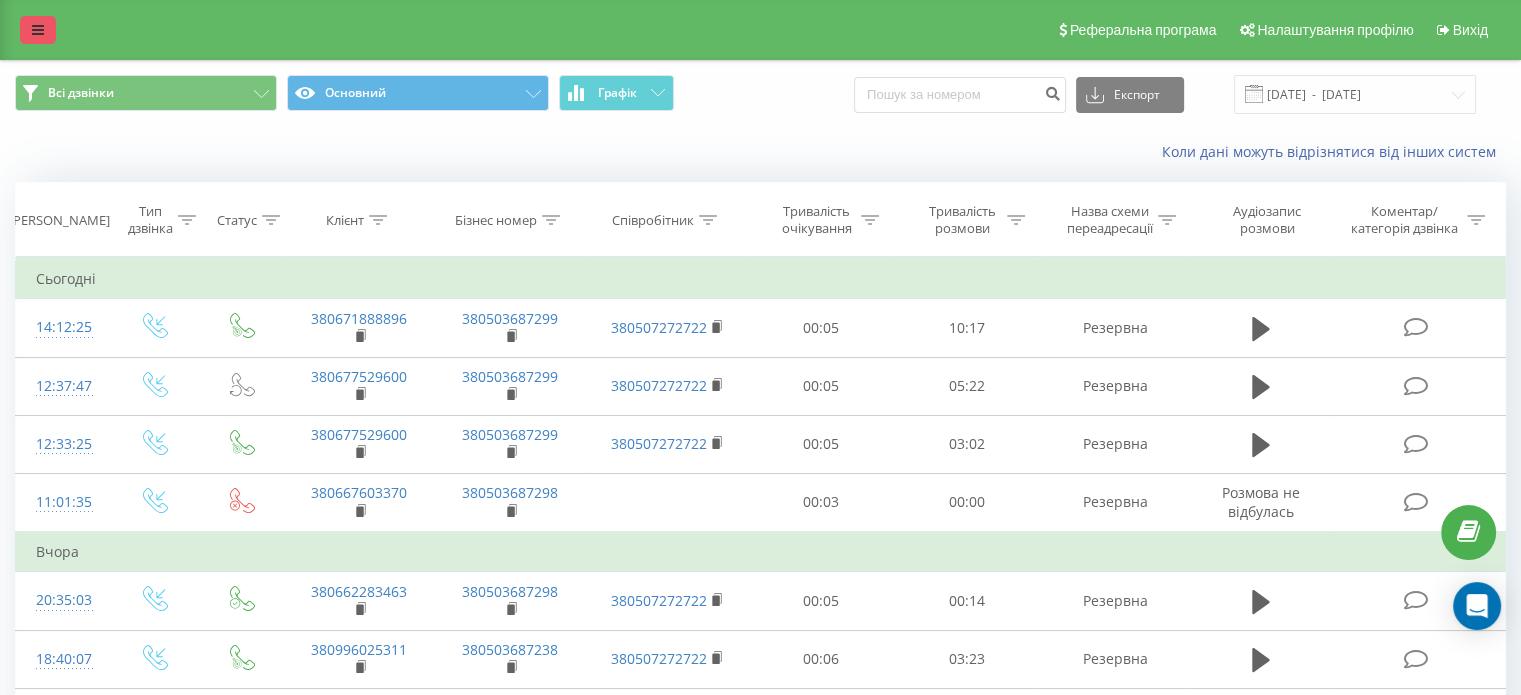 click at bounding box center [38, 30] 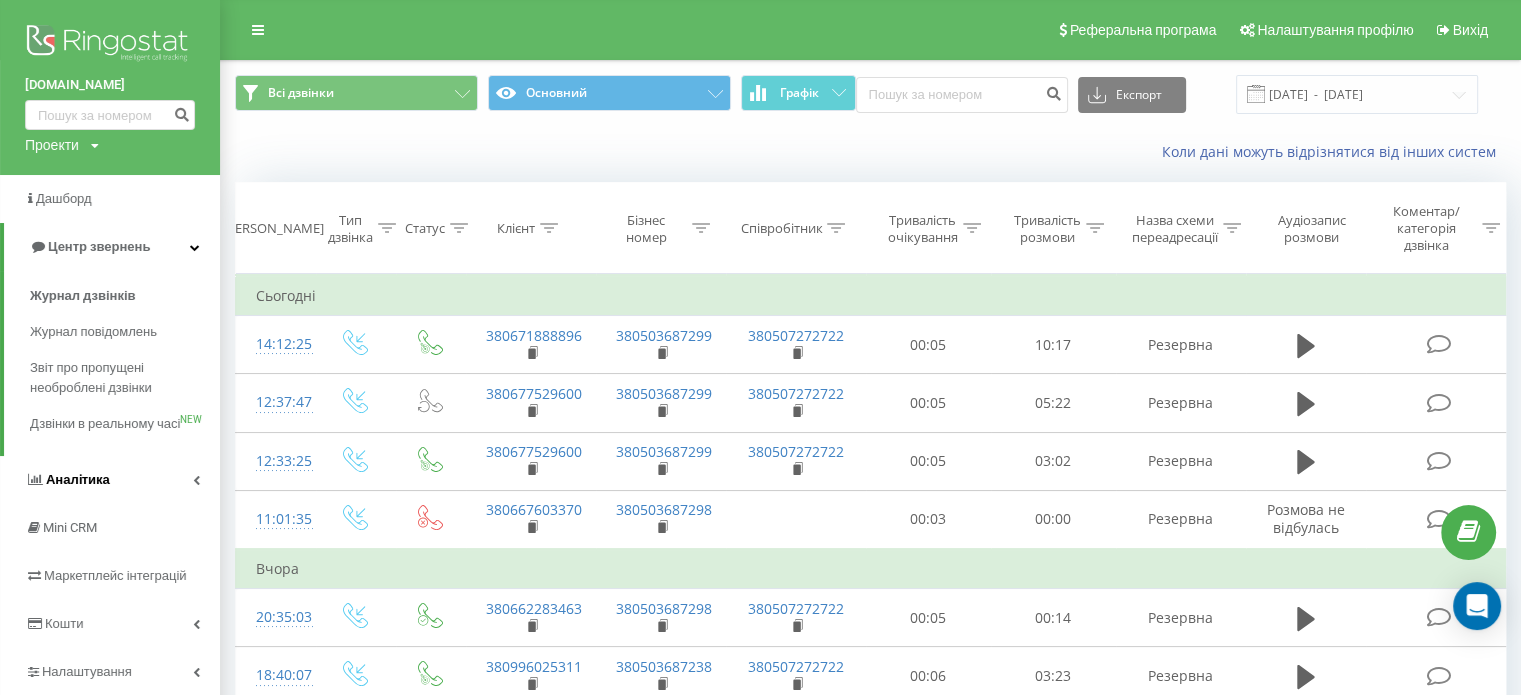 click at bounding box center (196, 480) 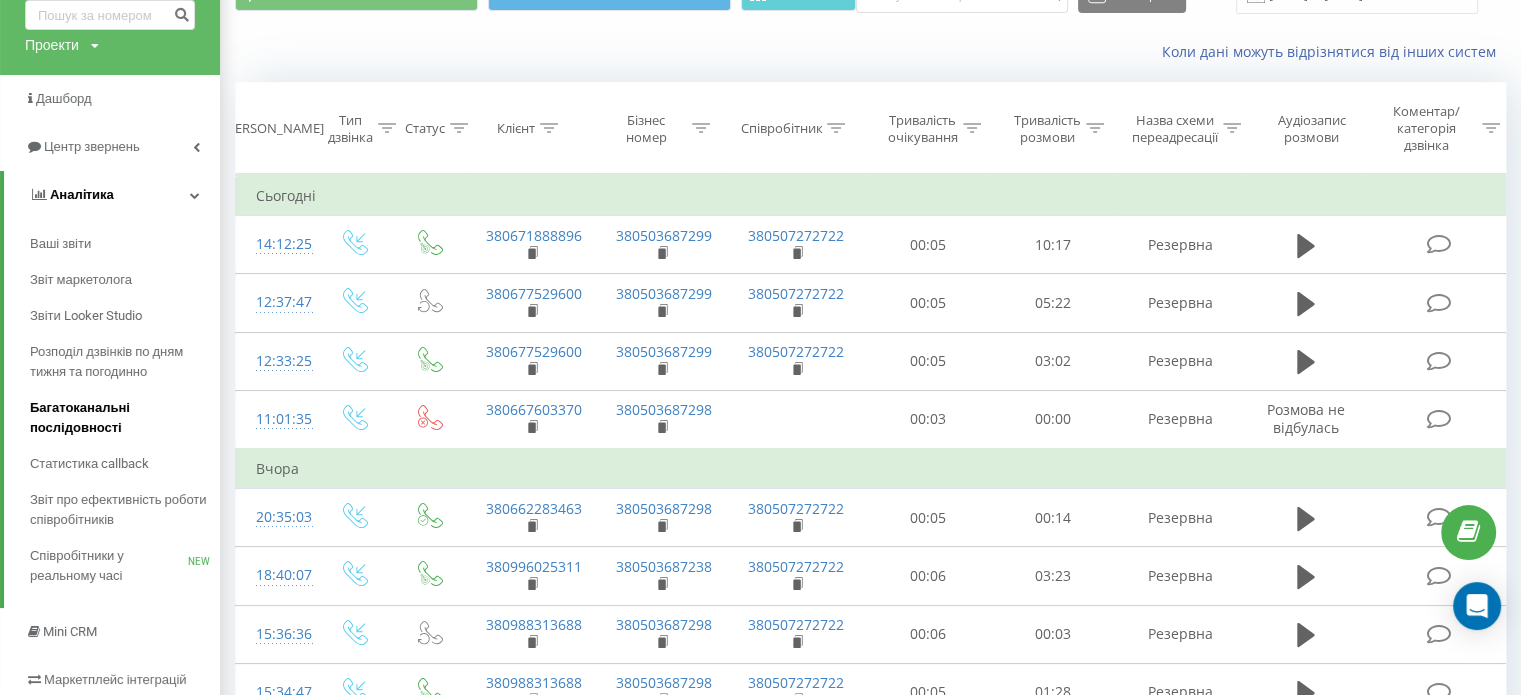 scroll, scrollTop: 200, scrollLeft: 0, axis: vertical 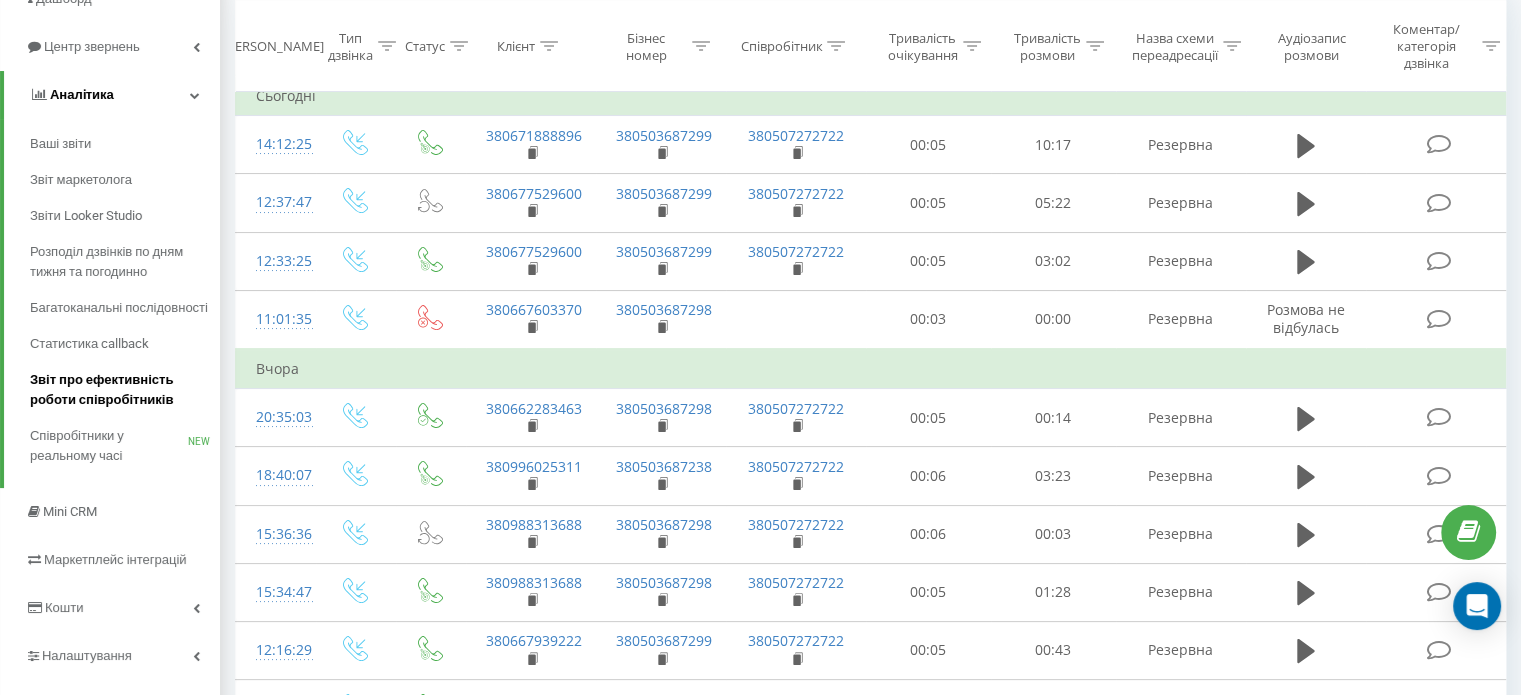 click on "Звіт про ефективність роботи співробітників" at bounding box center [120, 390] 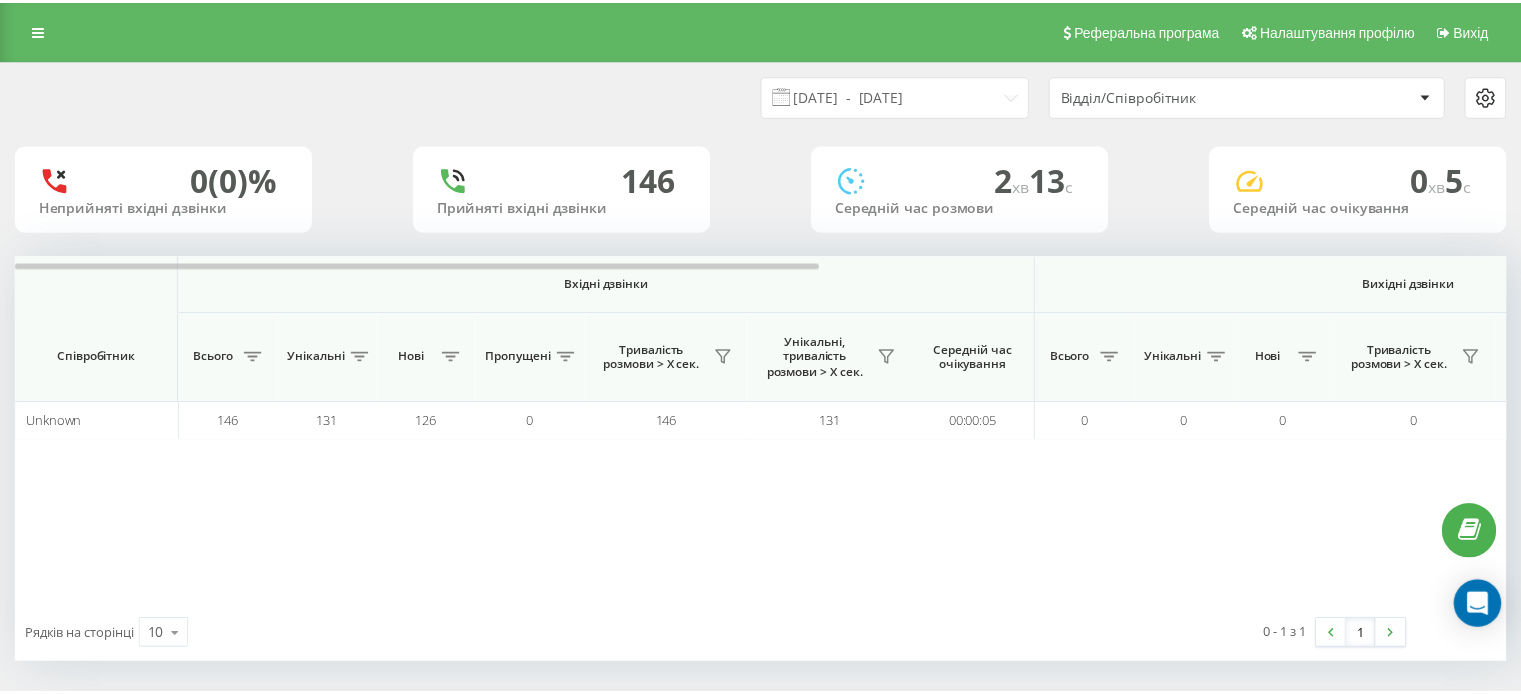 scroll, scrollTop: 0, scrollLeft: 0, axis: both 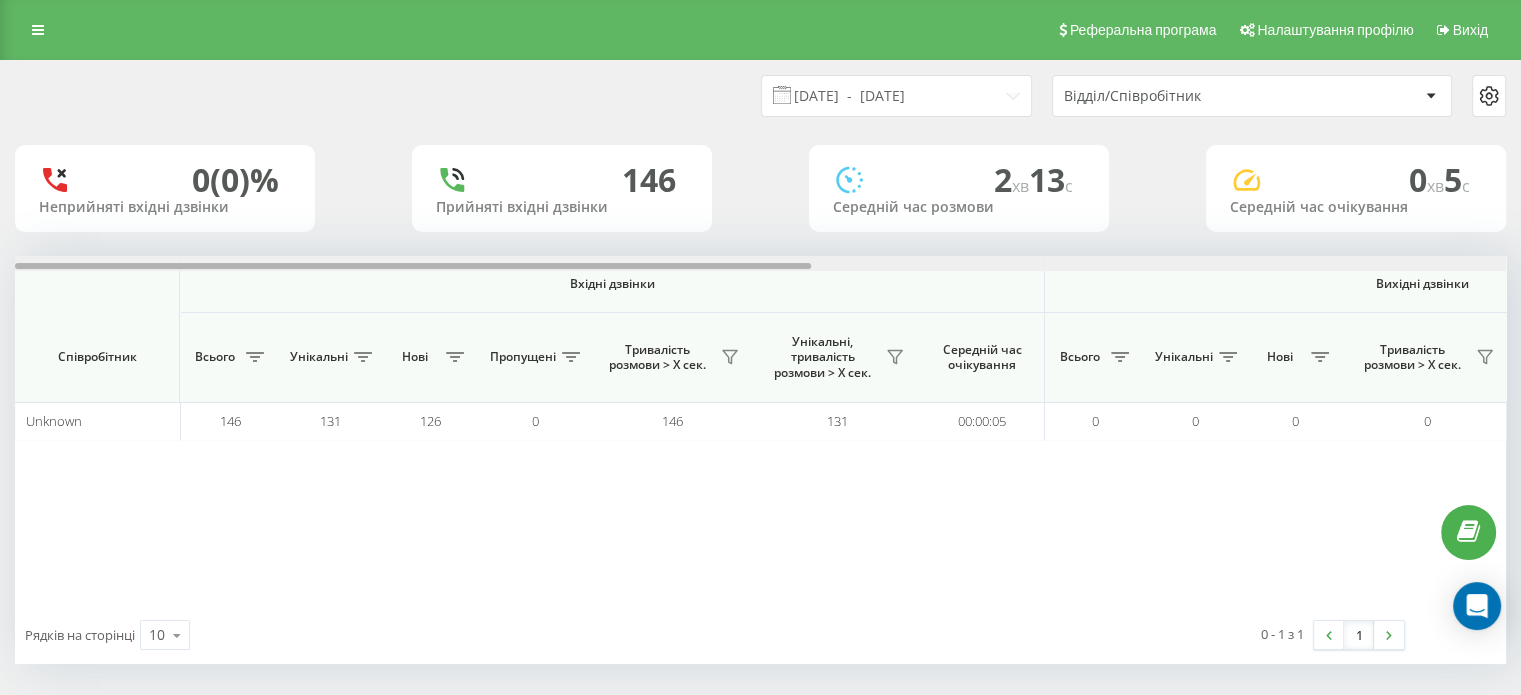 drag, startPoint x: 759, startPoint y: 267, endPoint x: 37, endPoint y: 281, distance: 722.13574 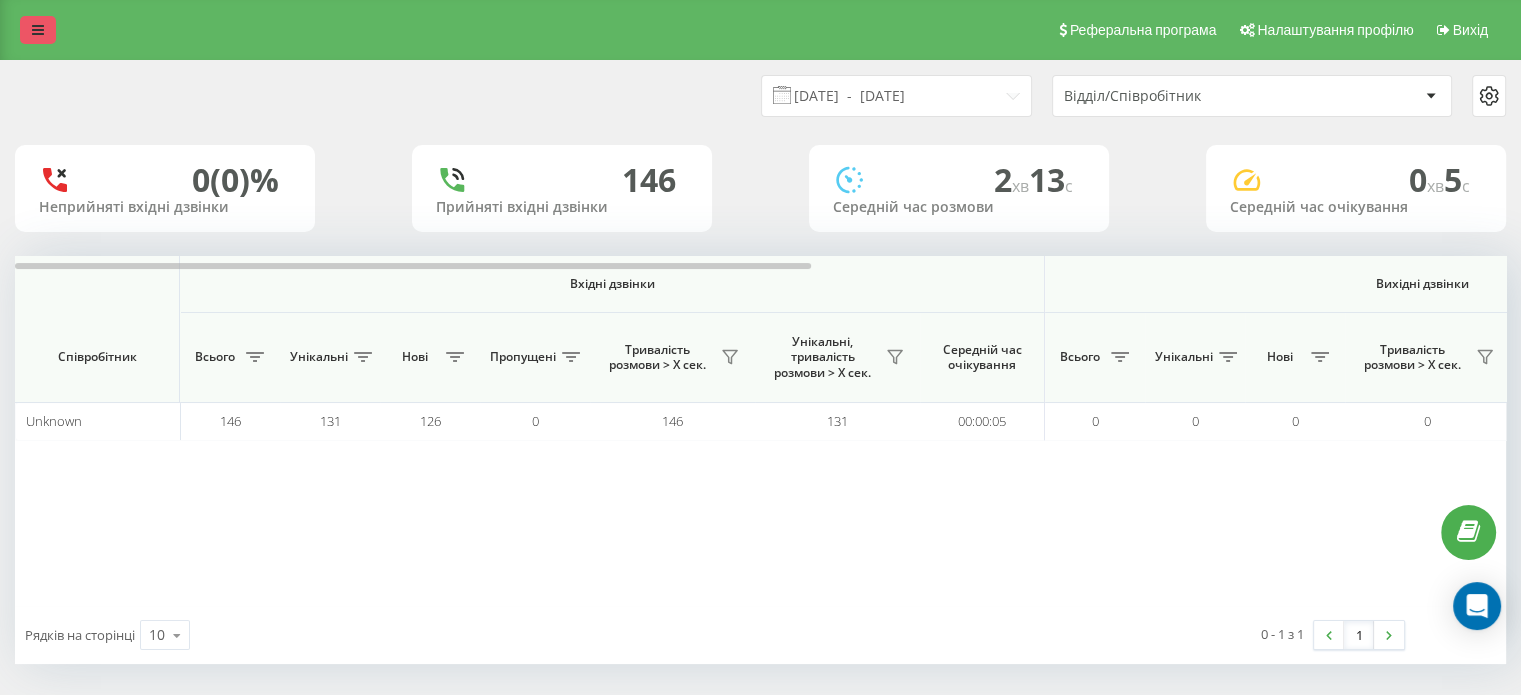 click at bounding box center [38, 30] 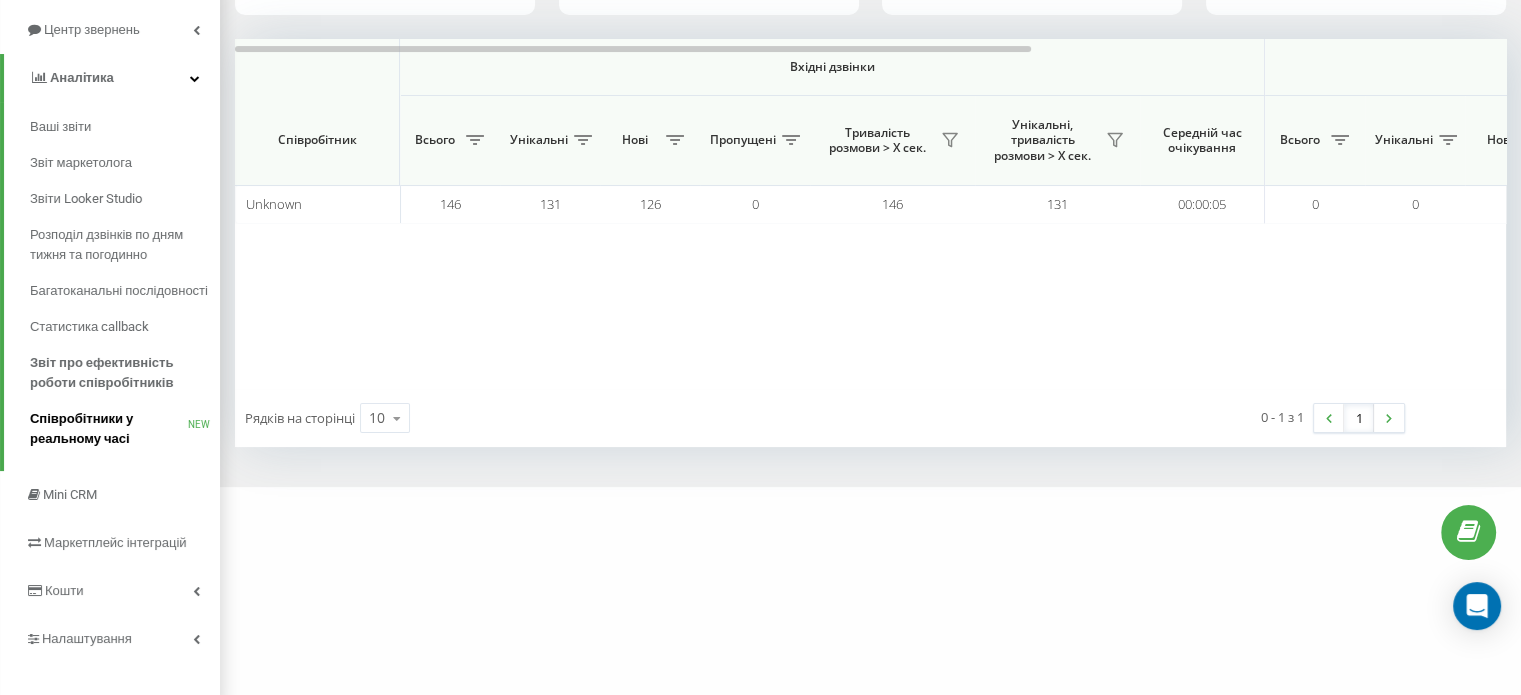 scroll, scrollTop: 255, scrollLeft: 0, axis: vertical 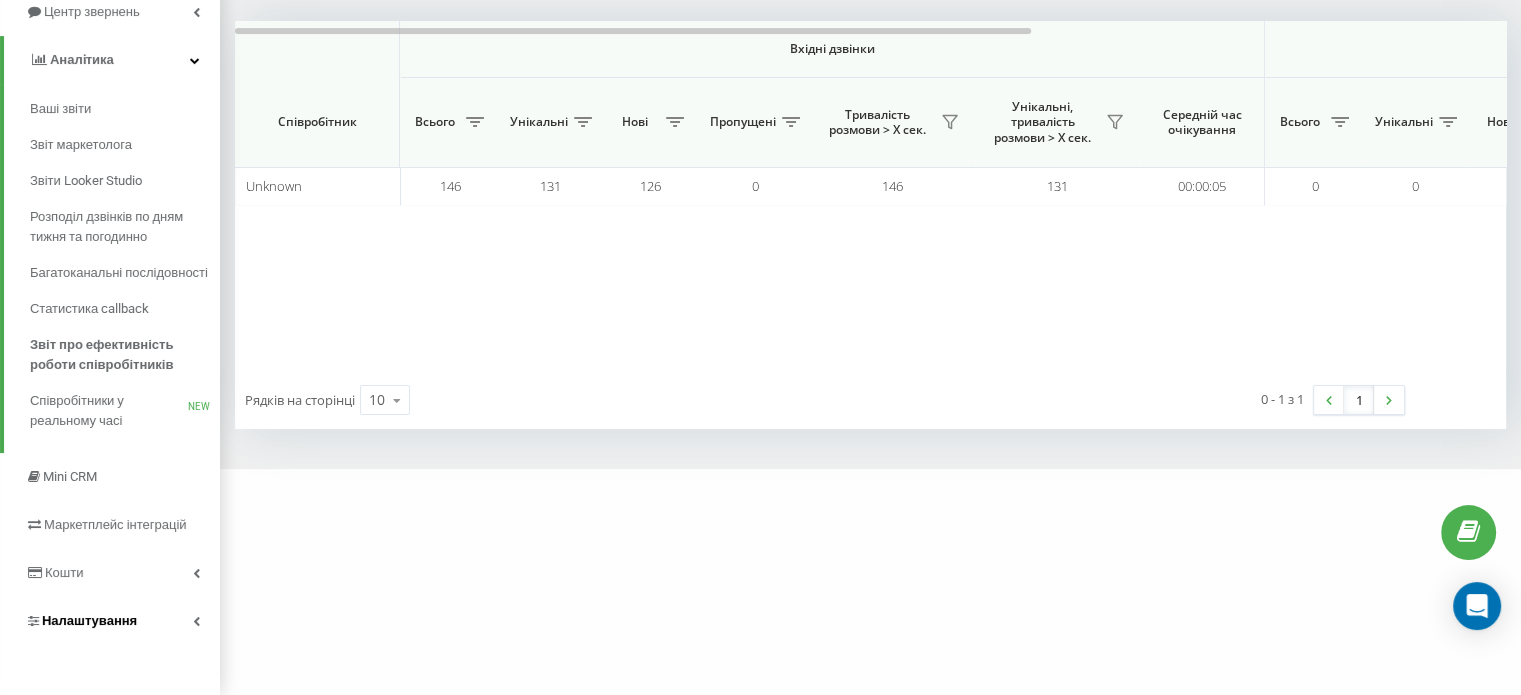 click at bounding box center [196, 621] 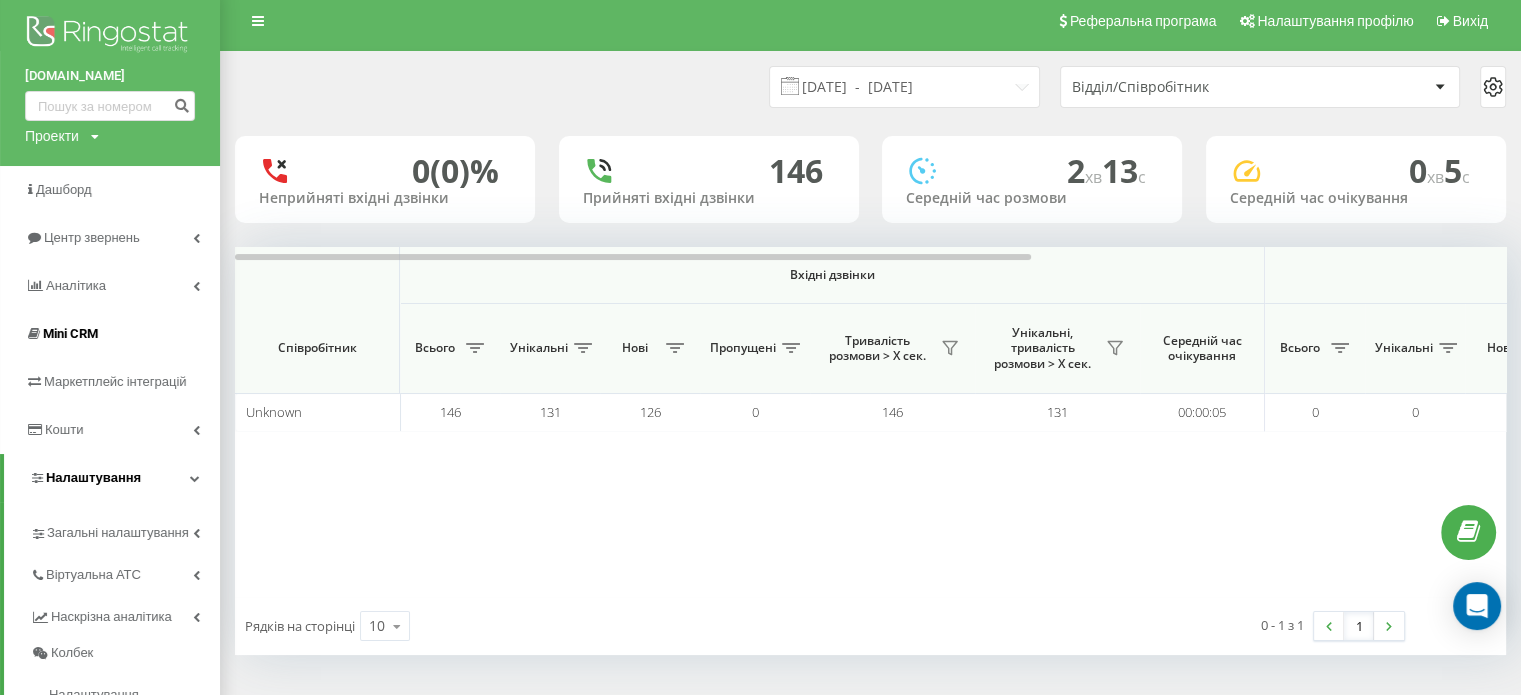 scroll, scrollTop: 0, scrollLeft: 0, axis: both 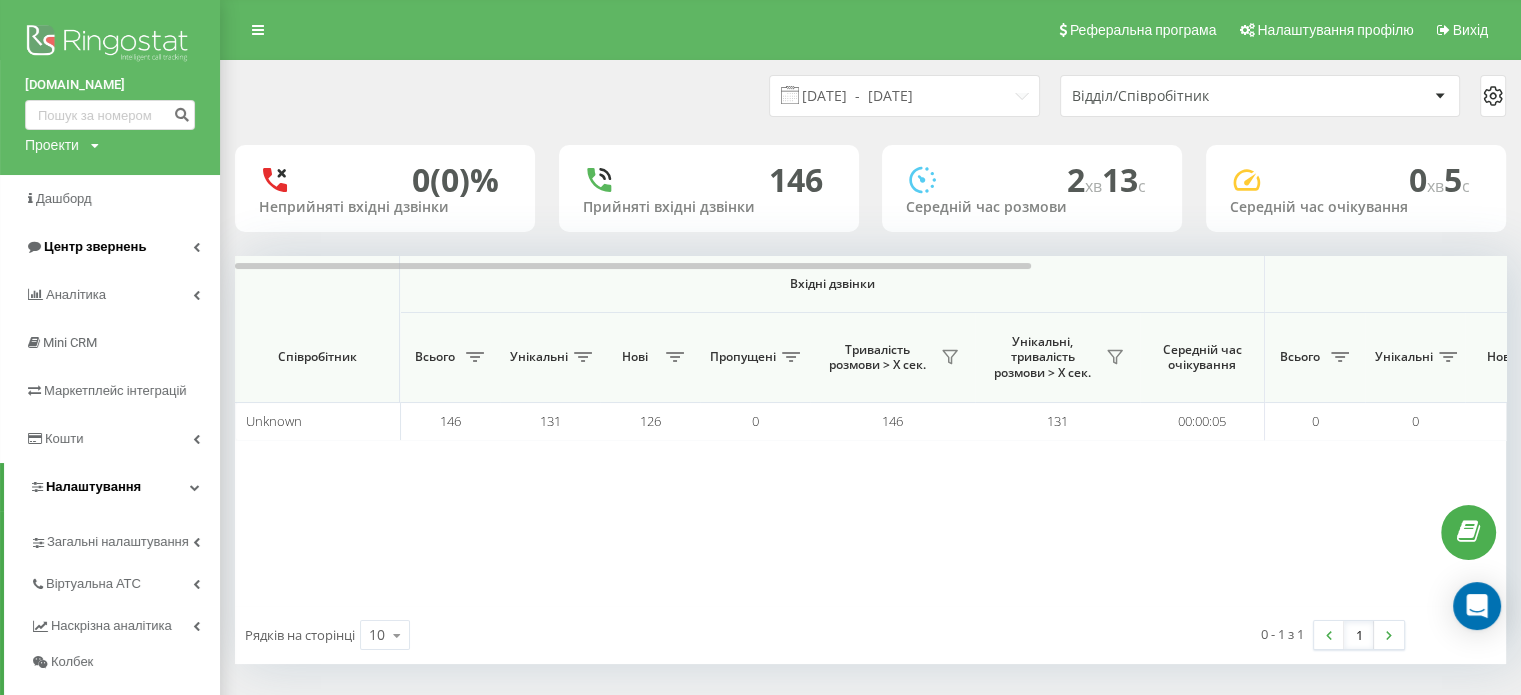 click on "Центр звернень" at bounding box center (95, 246) 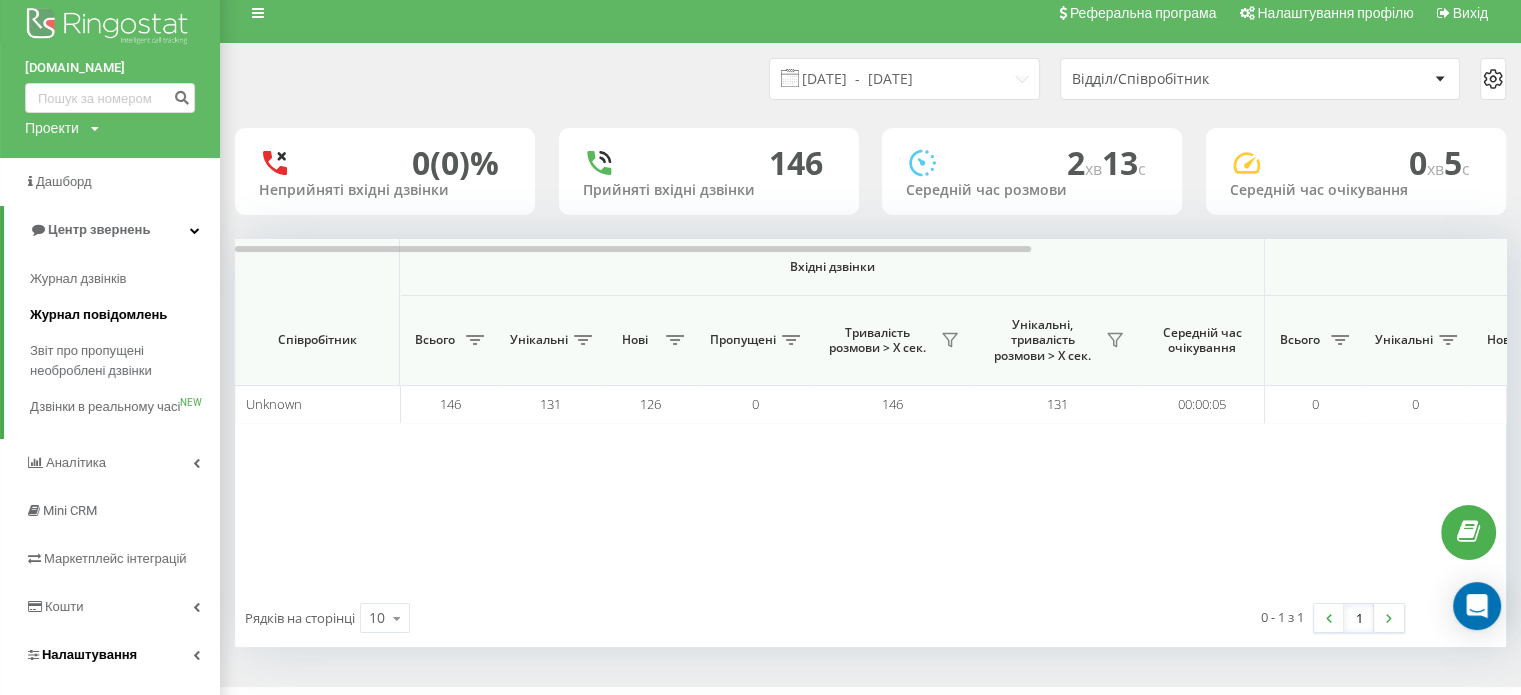 scroll, scrollTop: 0, scrollLeft: 0, axis: both 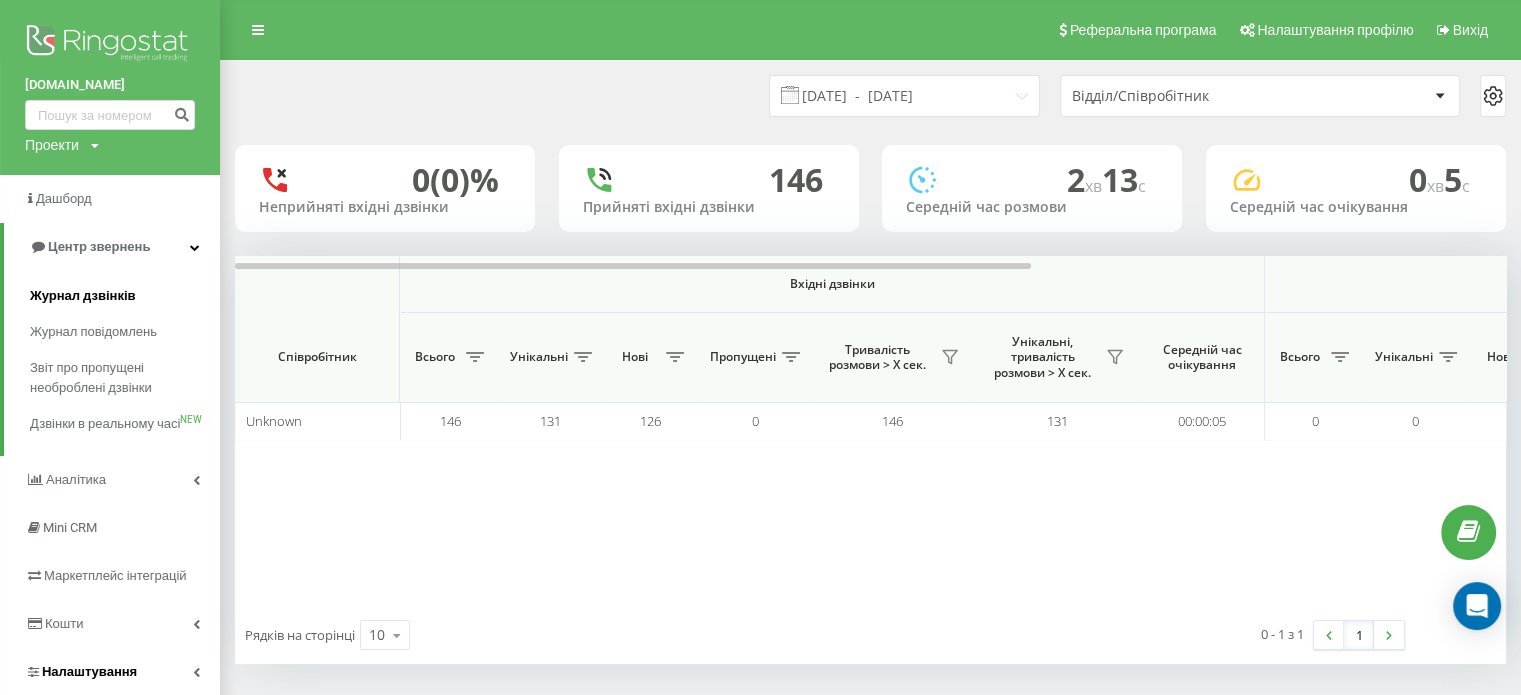 click on "Журнал дзвінків" at bounding box center (83, 296) 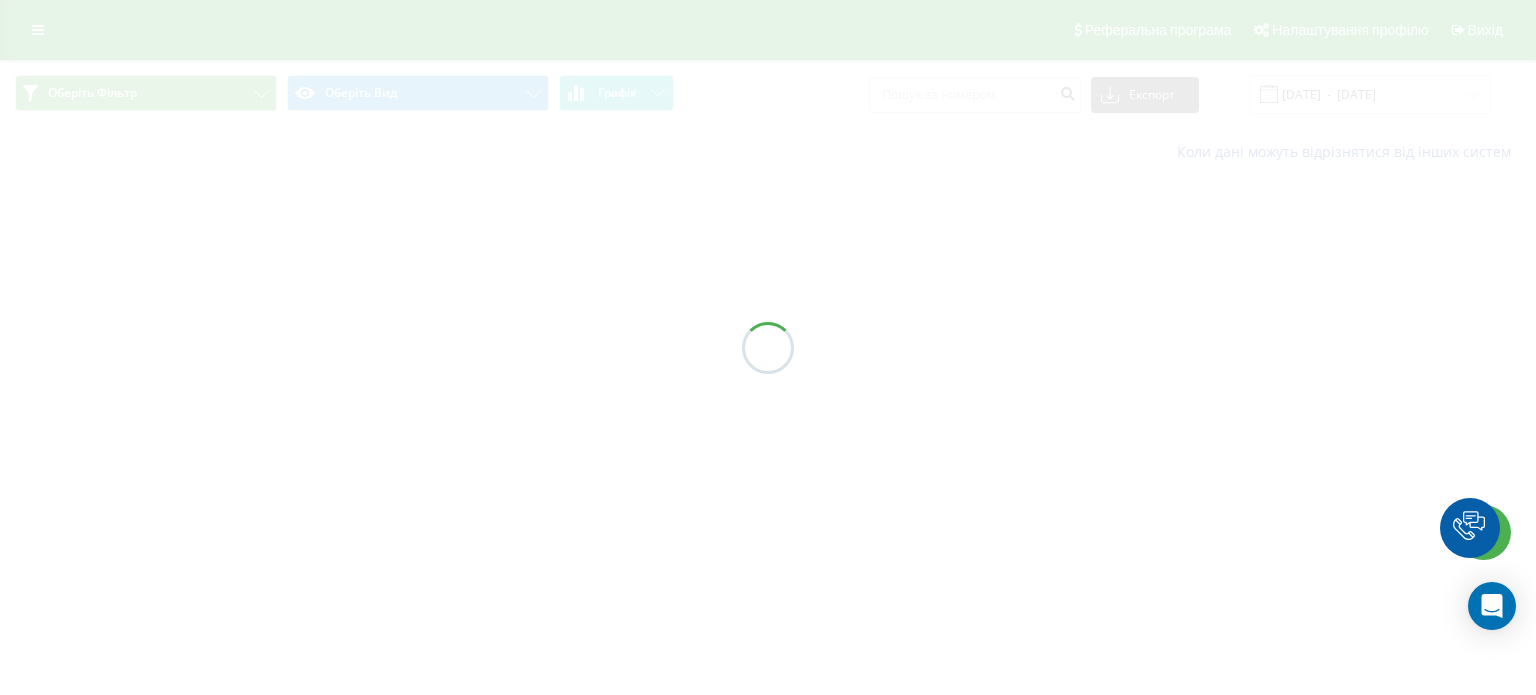 scroll, scrollTop: 0, scrollLeft: 0, axis: both 